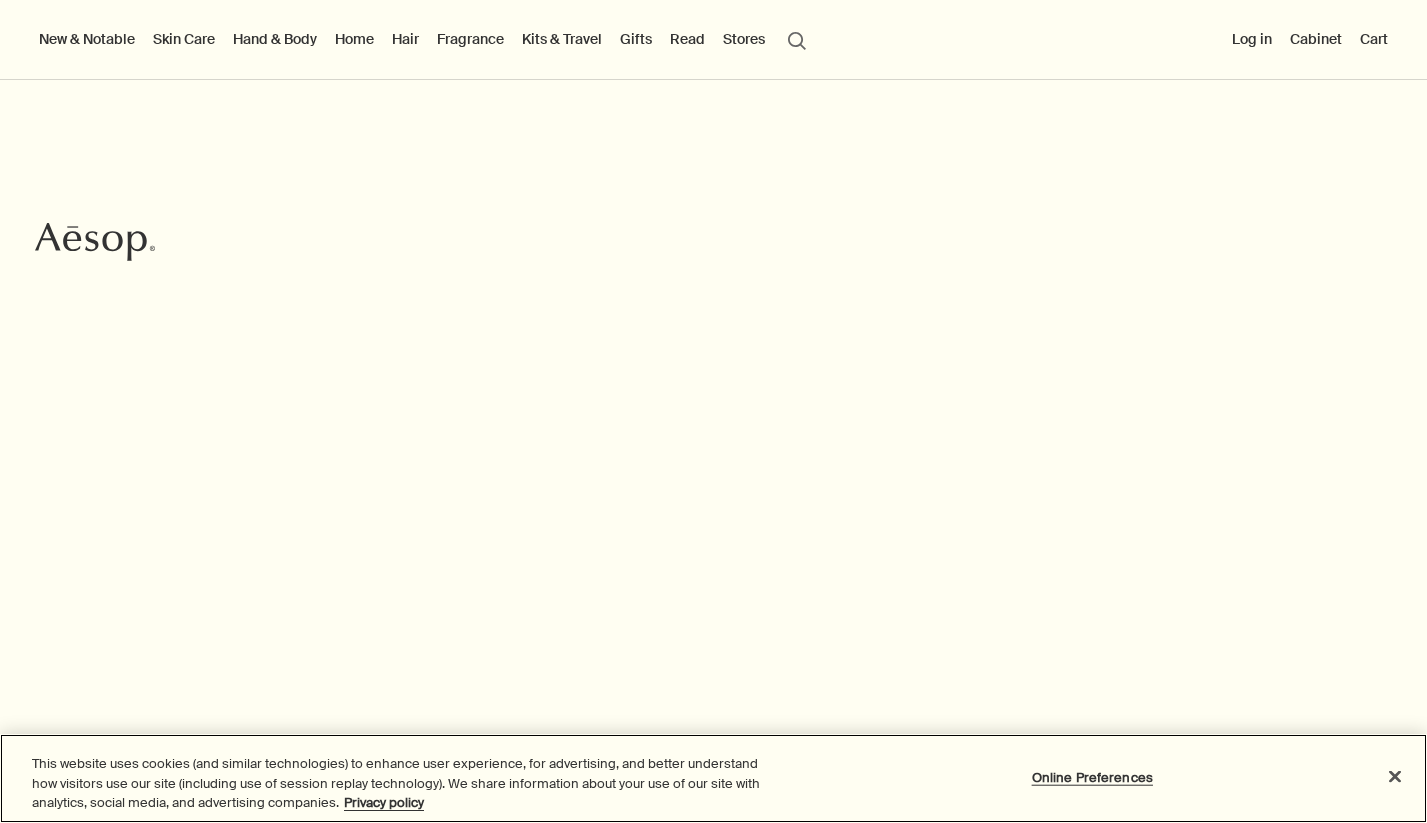 scroll, scrollTop: 0, scrollLeft: 0, axis: both 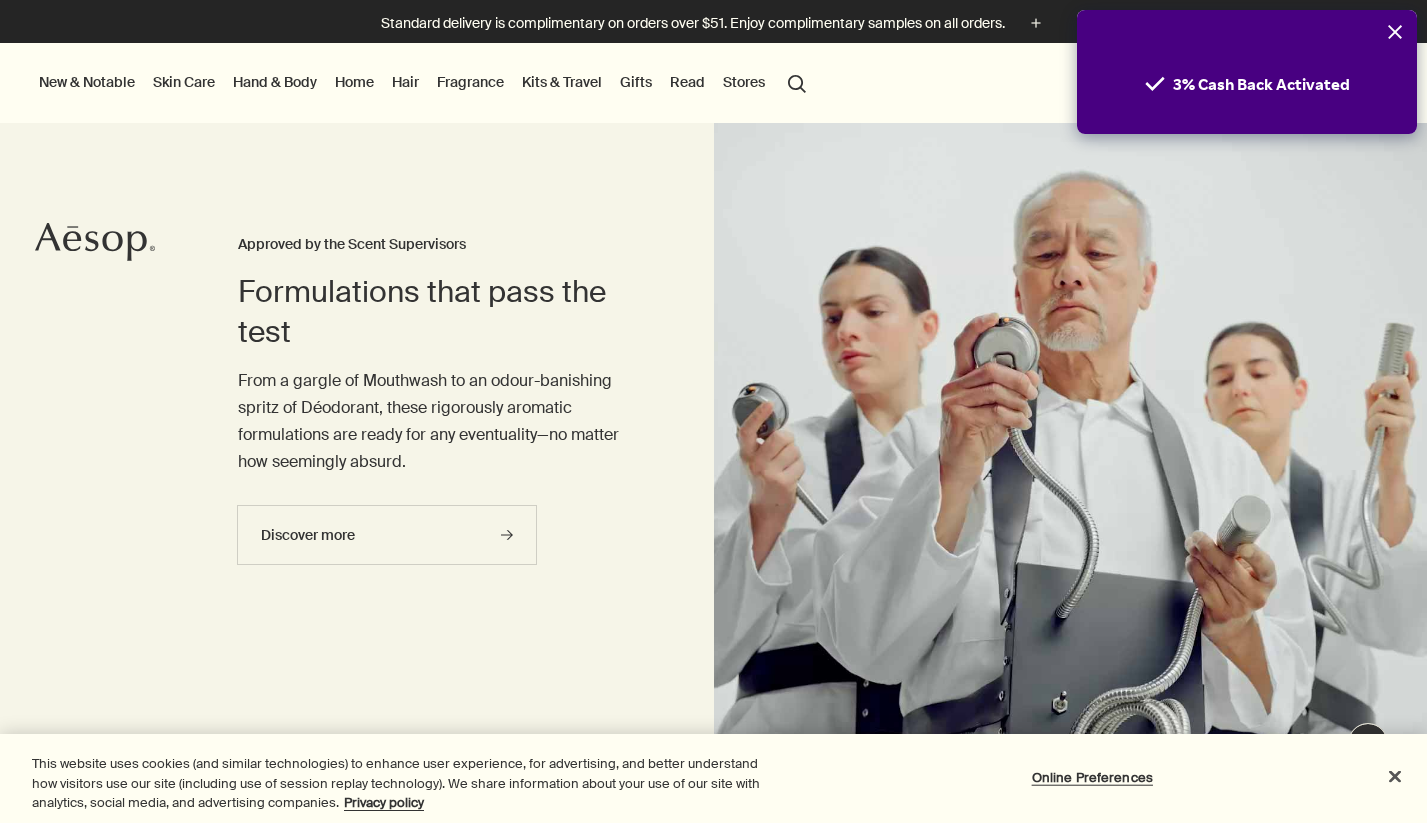 click 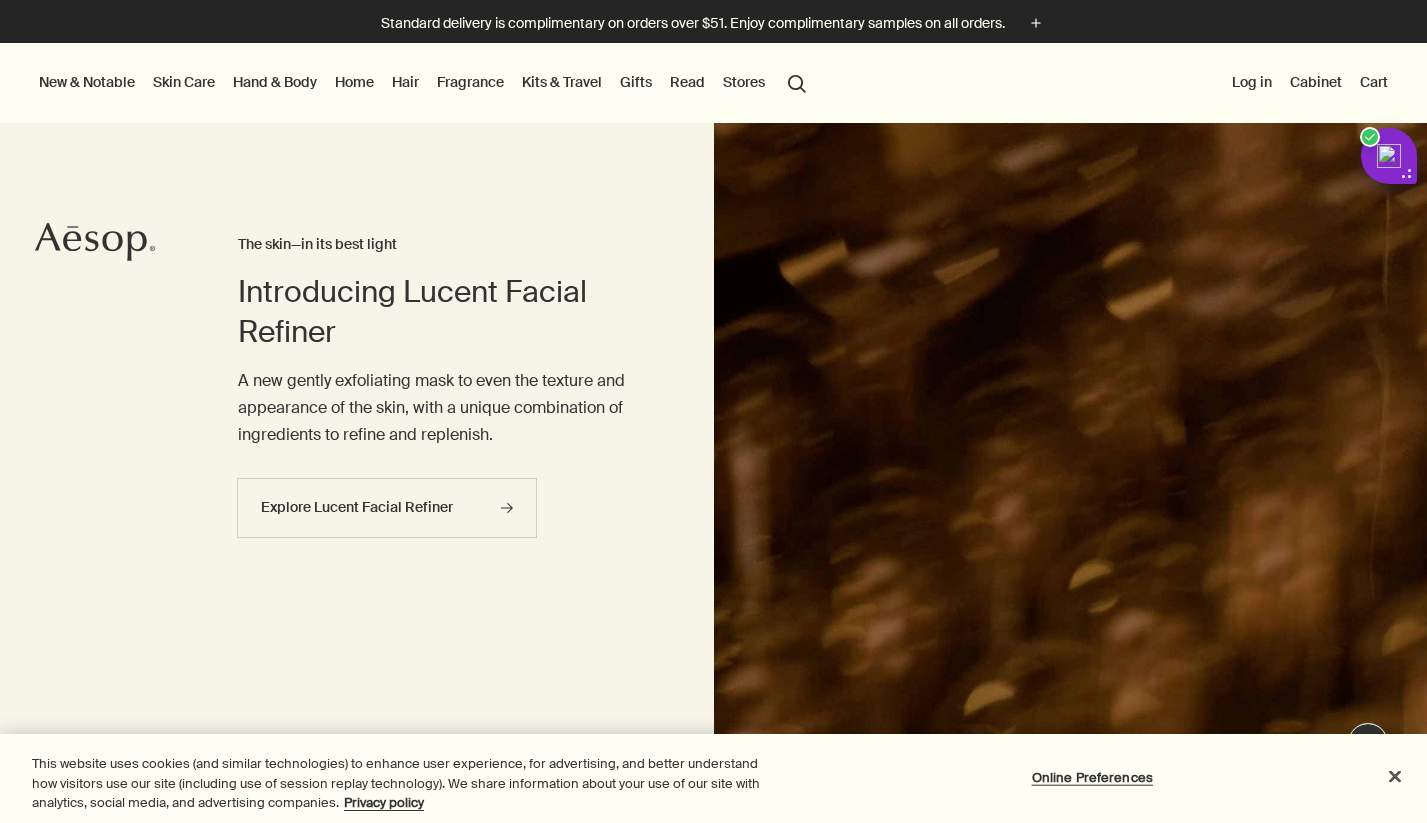 click on "Hair" at bounding box center [405, 82] 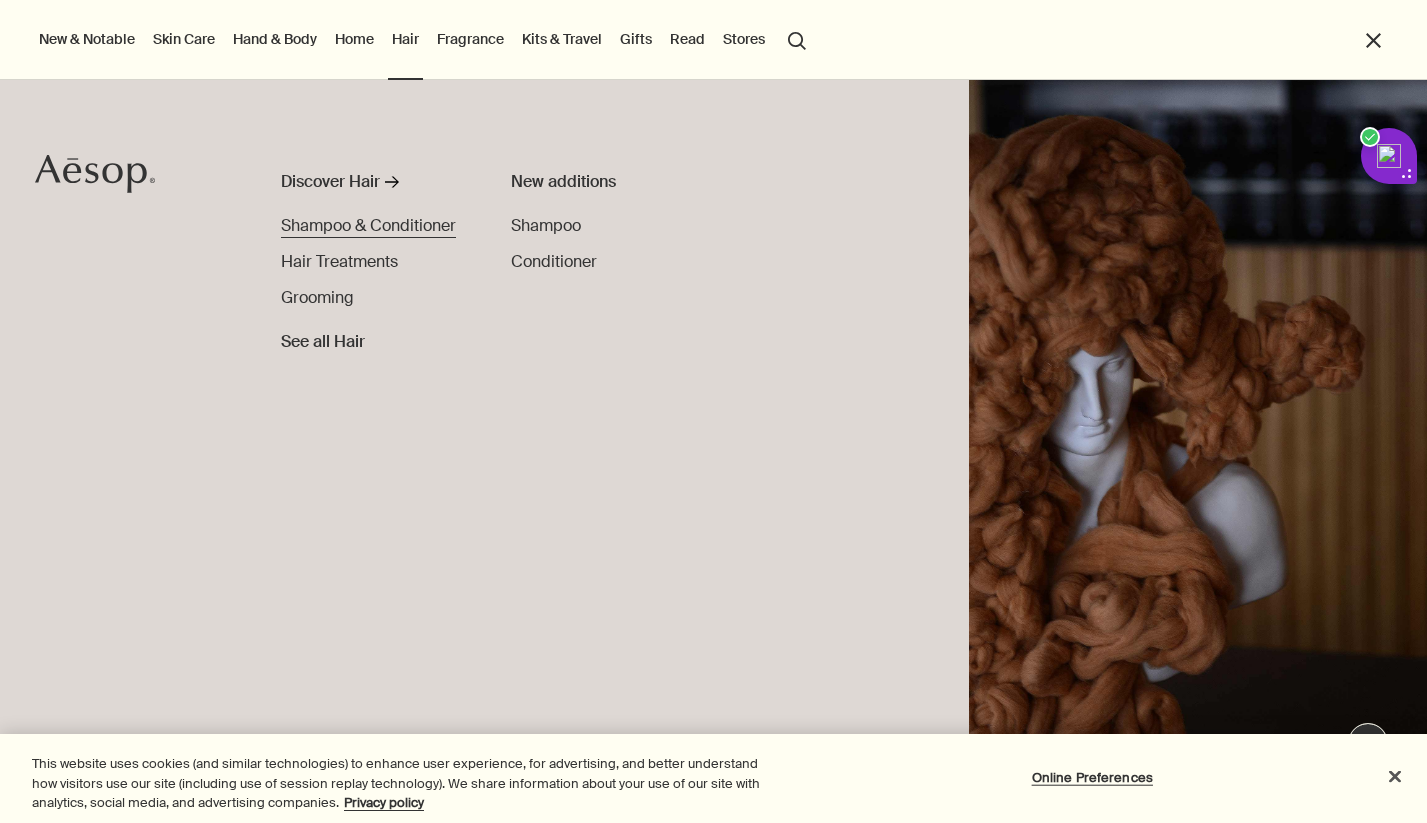 click on "Shampoo & Conditioner" at bounding box center [368, 225] 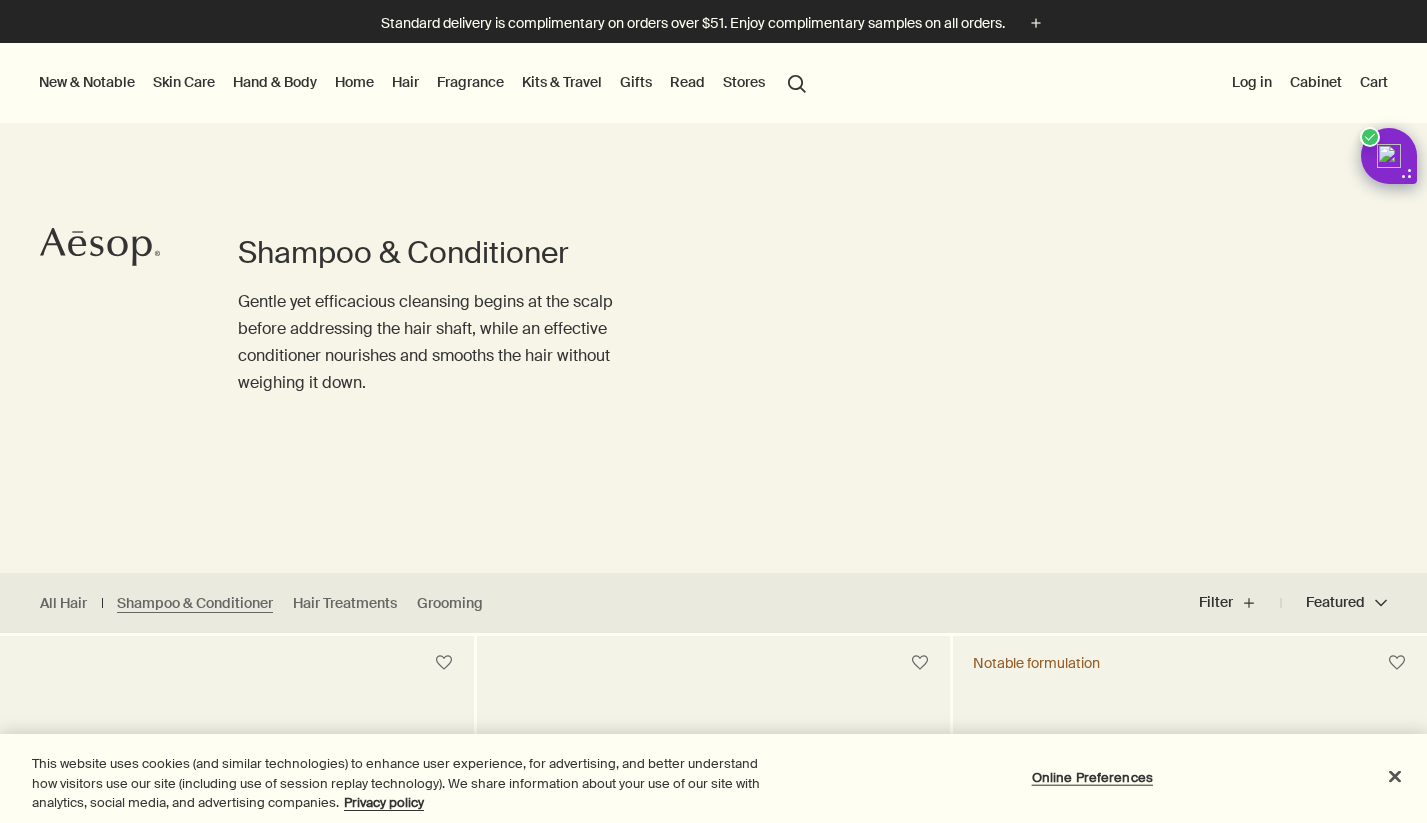 scroll, scrollTop: 0, scrollLeft: 0, axis: both 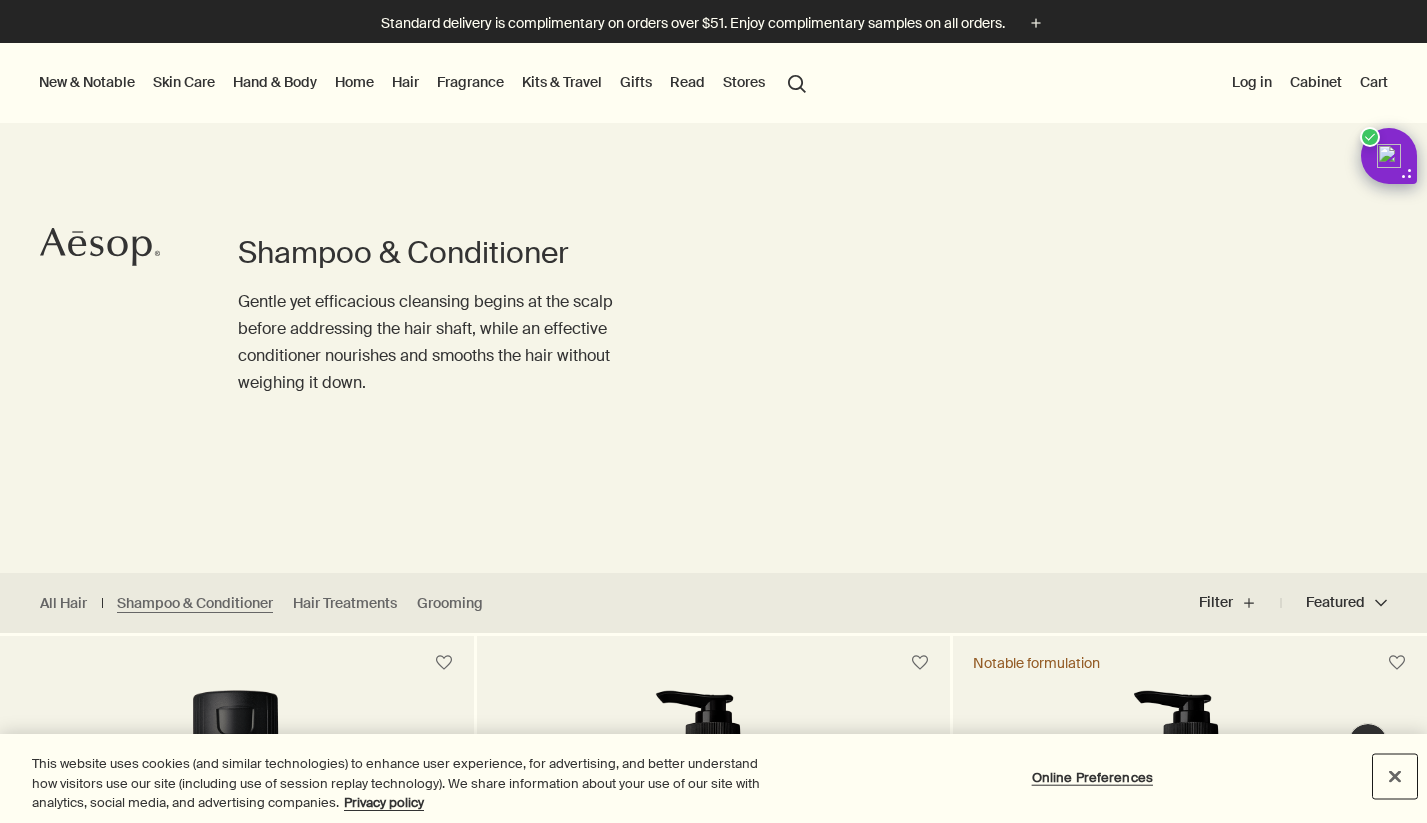 click at bounding box center (1395, 776) 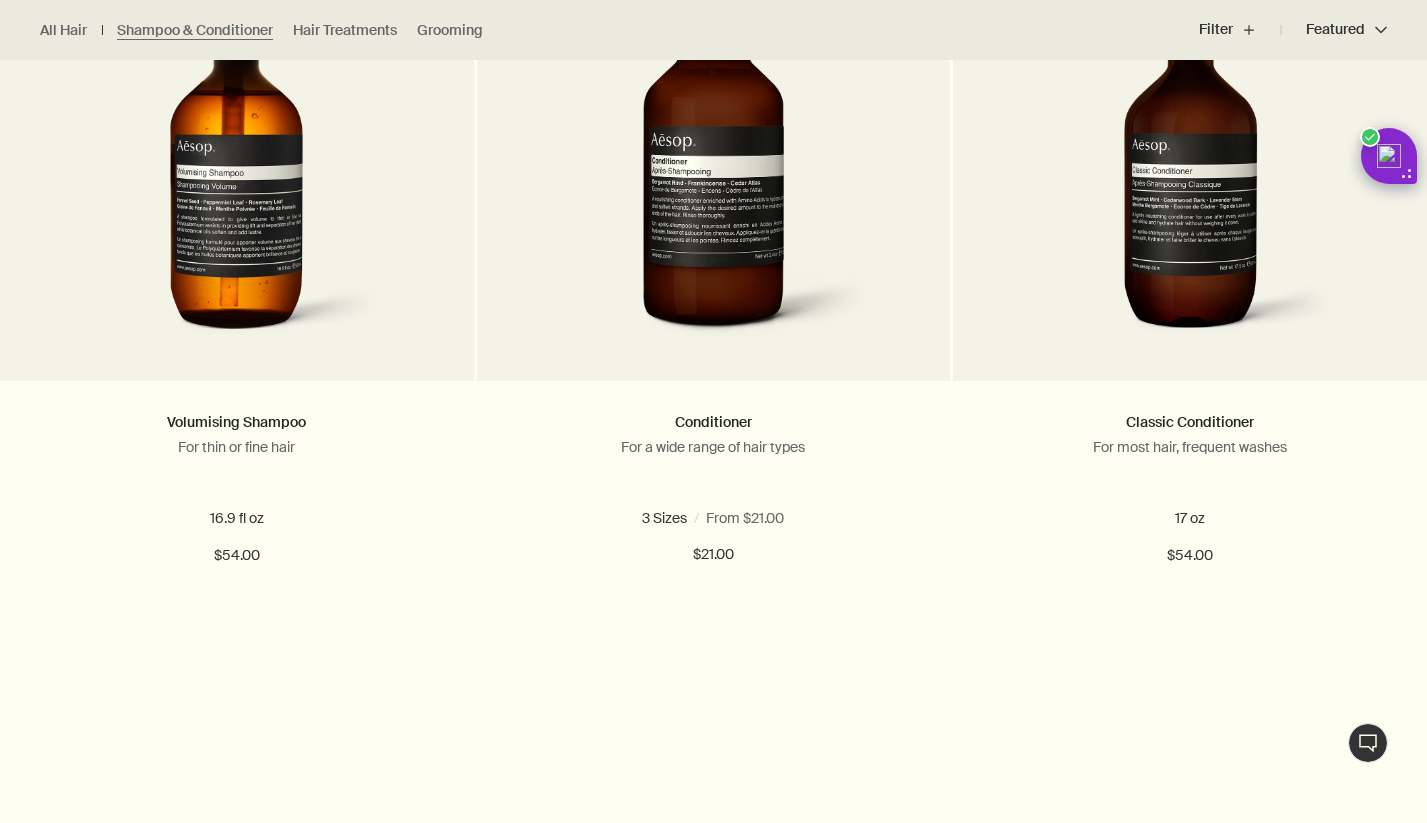 scroll, scrollTop: 1452, scrollLeft: 0, axis: vertical 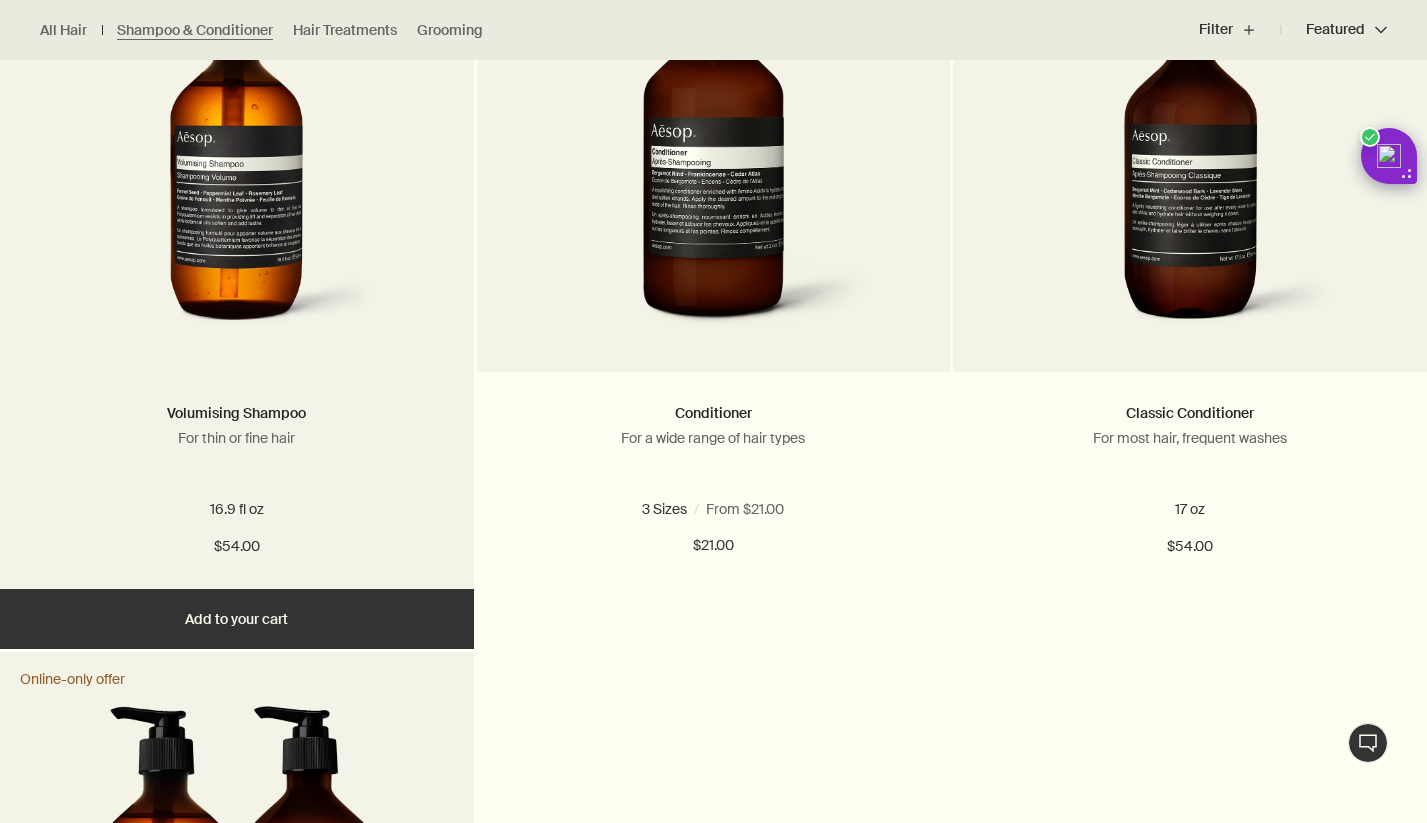 click on "Add Add to your cart" at bounding box center (237, 619) 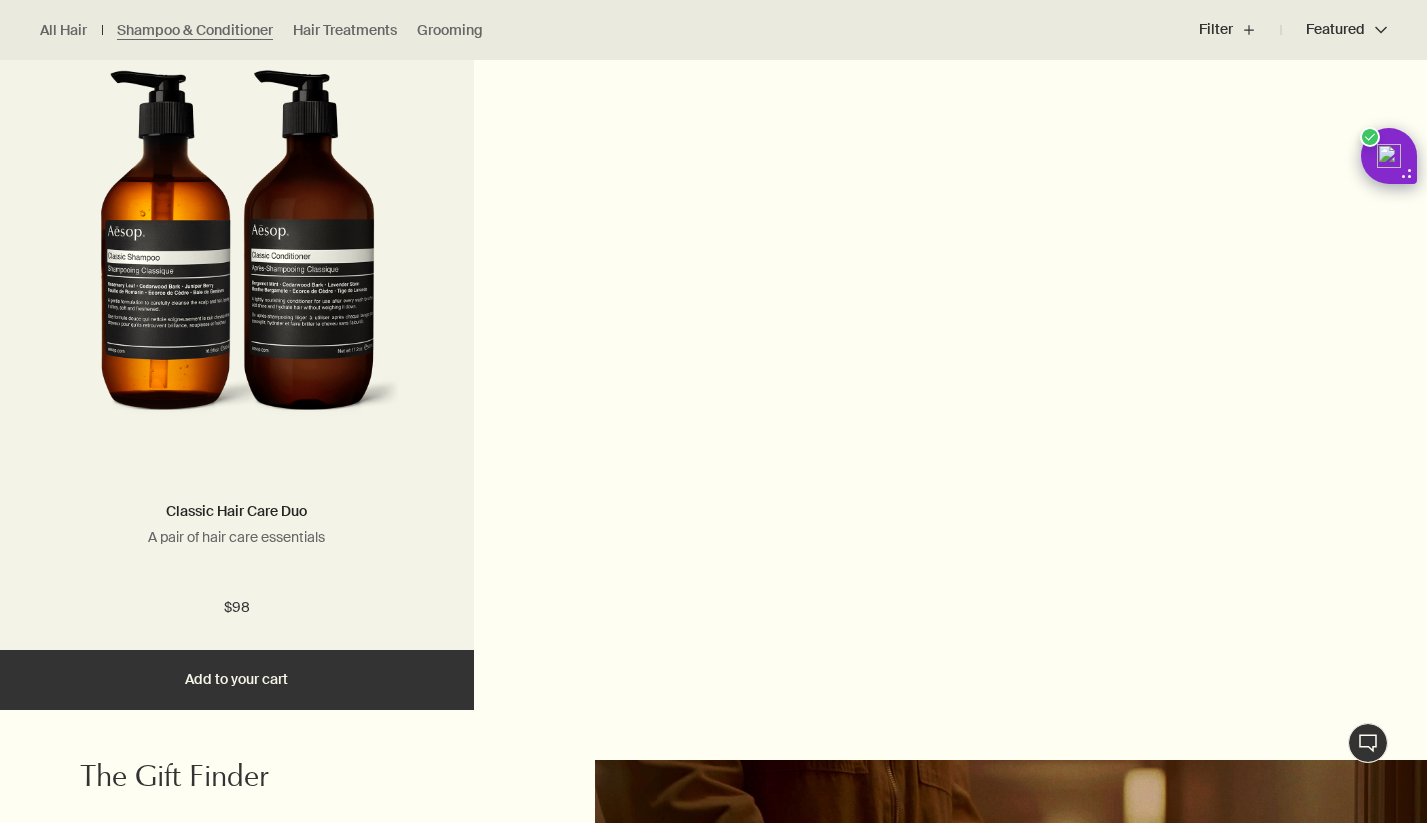 scroll, scrollTop: 2086, scrollLeft: 0, axis: vertical 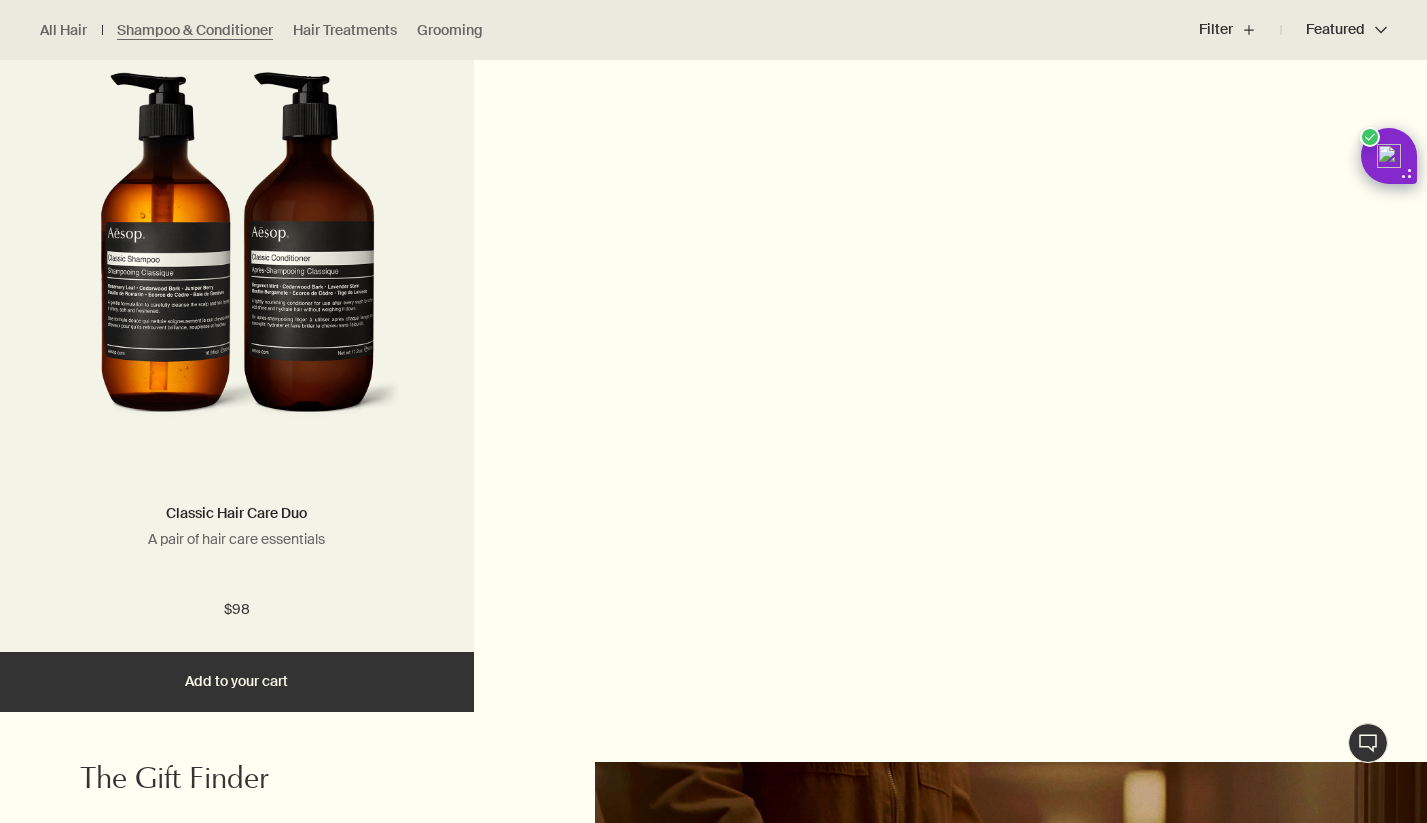click on "Add Add to your cart" at bounding box center [237, 682] 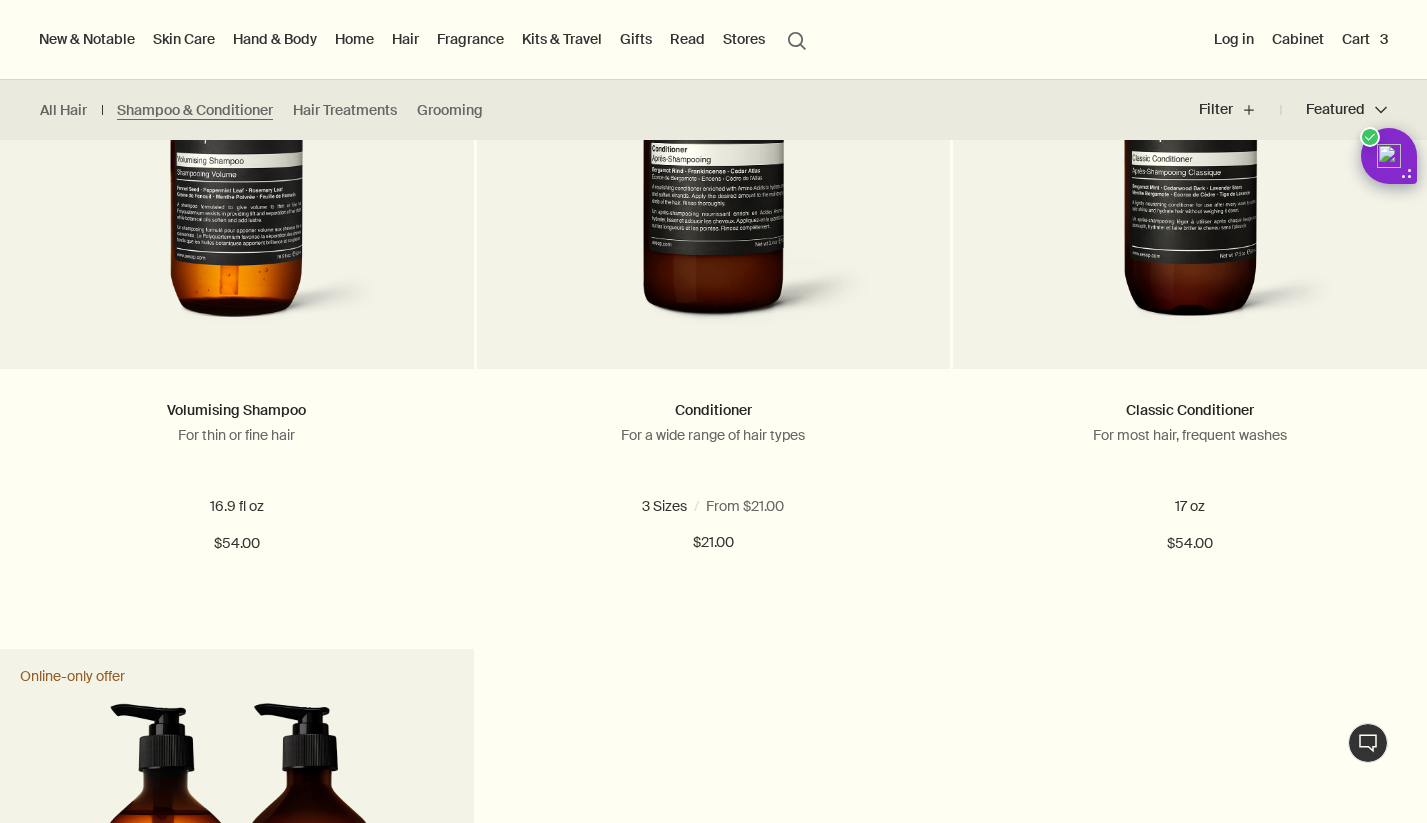scroll, scrollTop: 1295, scrollLeft: 0, axis: vertical 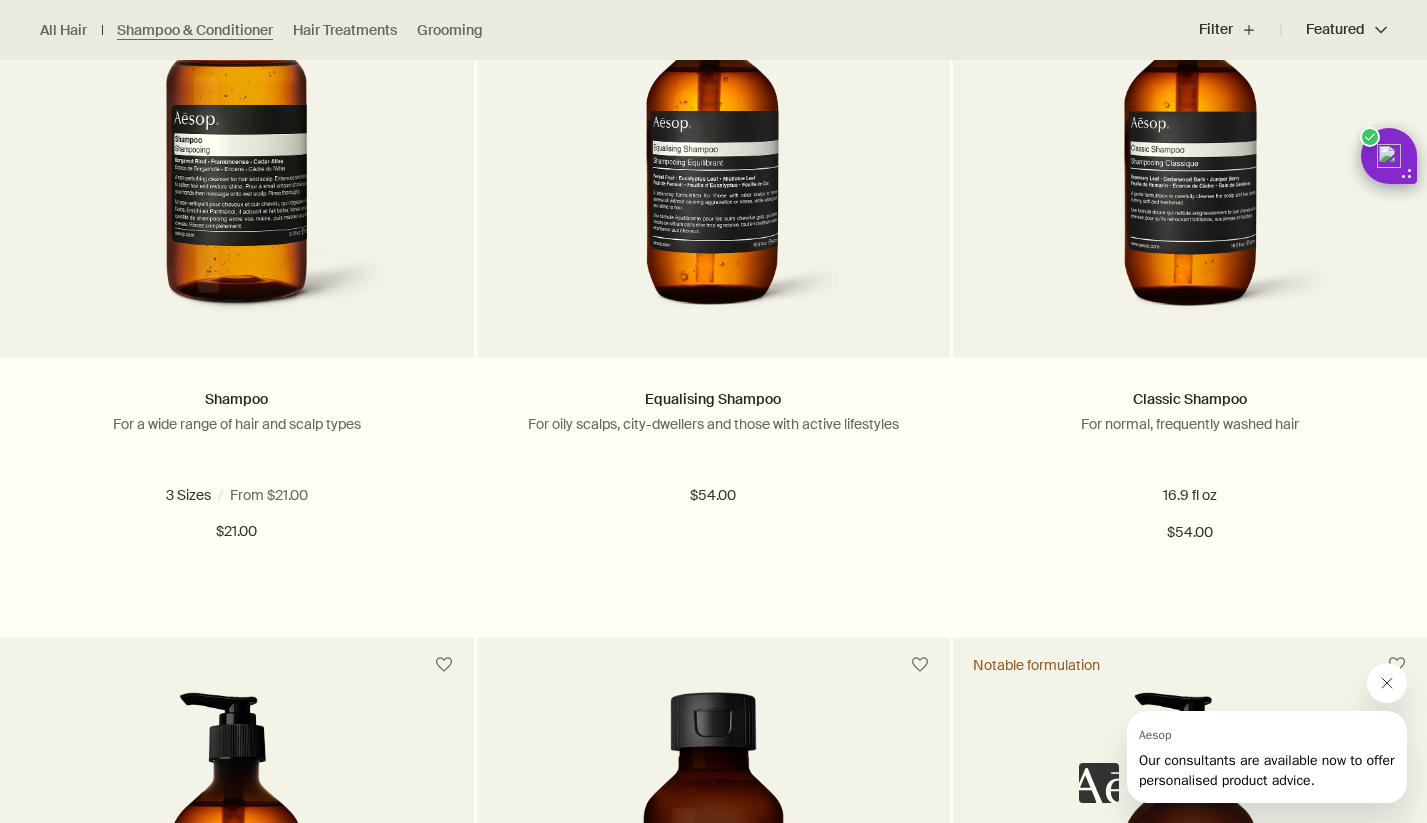 click 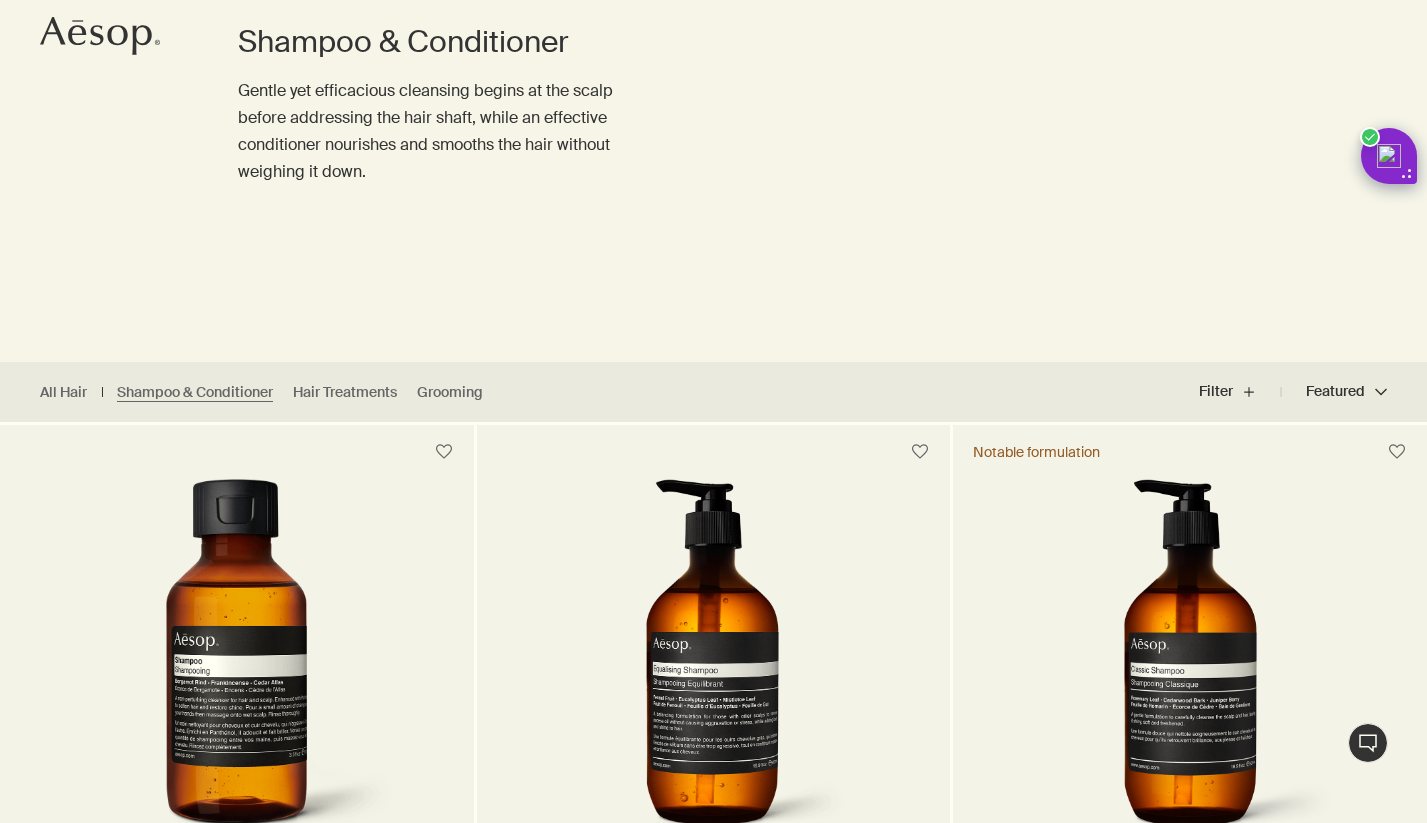 scroll, scrollTop: 0, scrollLeft: 0, axis: both 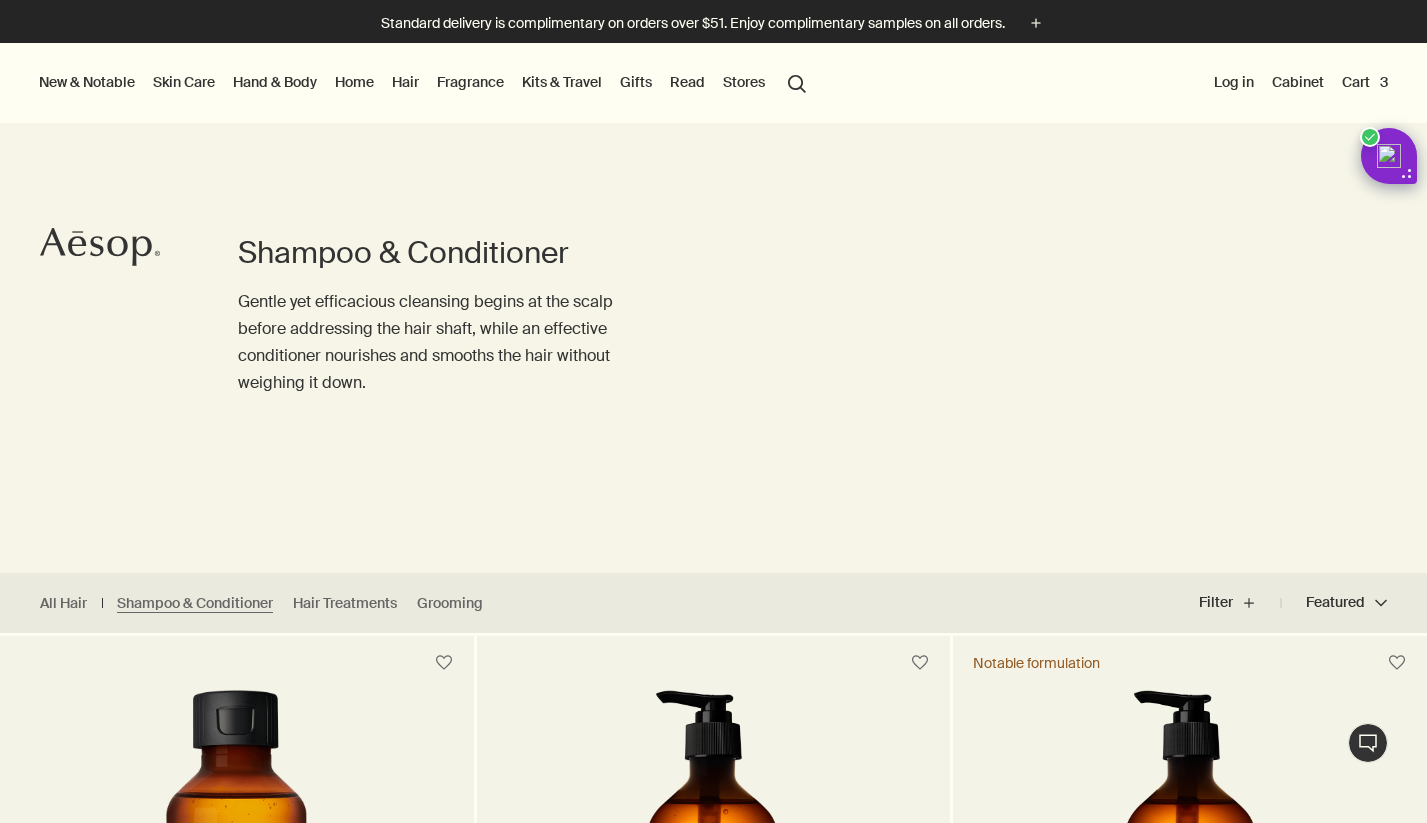 click on "Skin Care" at bounding box center (184, 82) 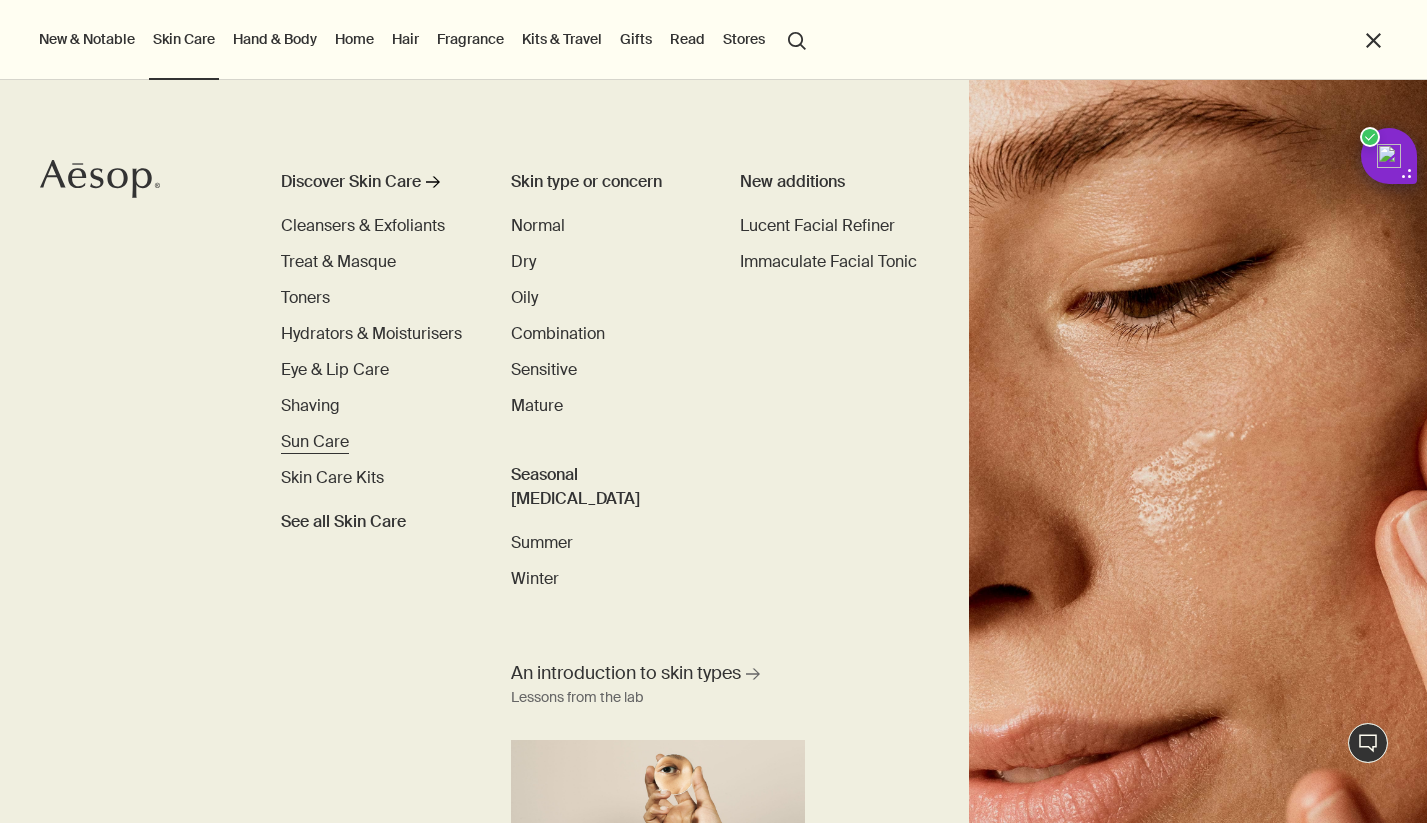 click on "Sun Care" at bounding box center (315, 441) 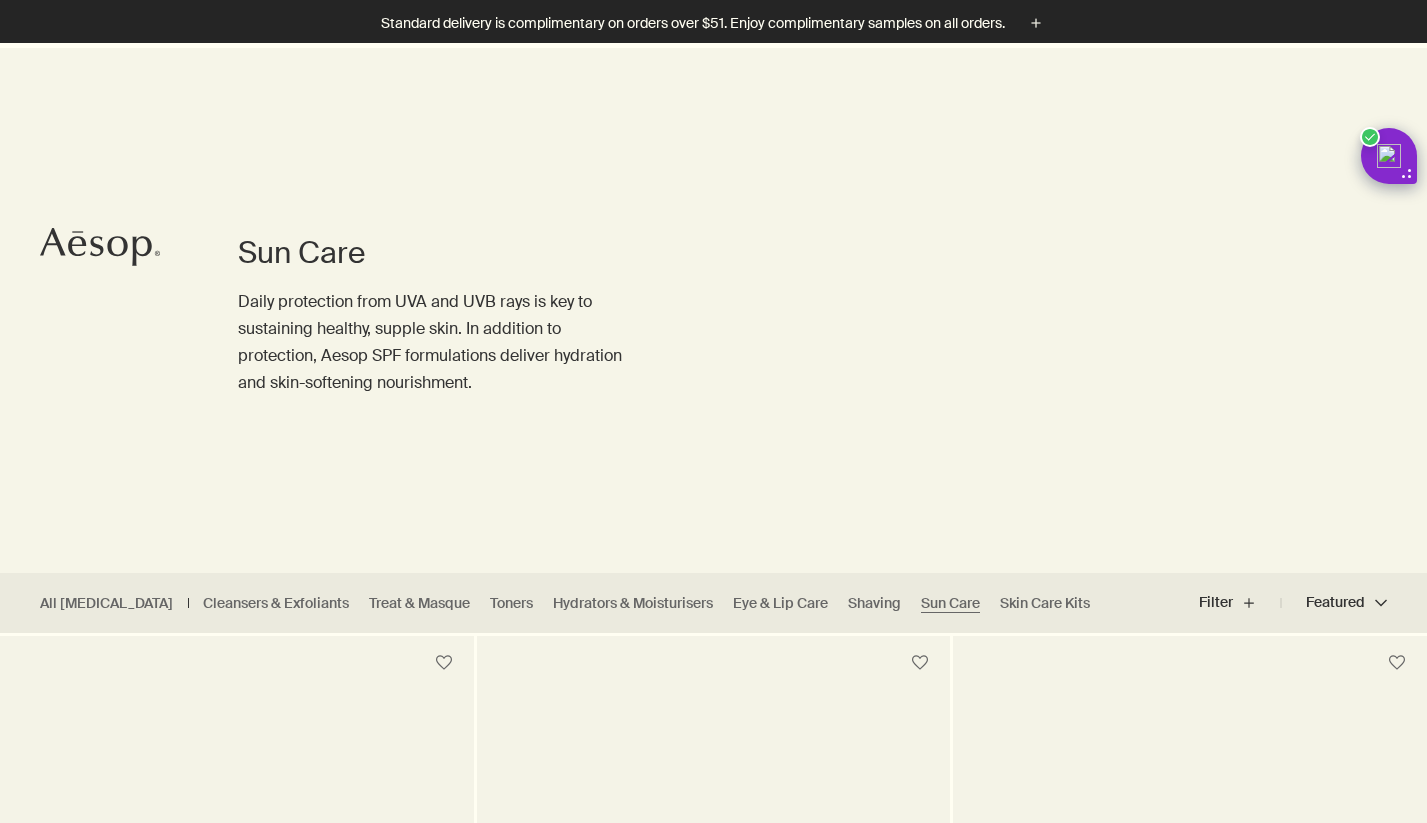 scroll, scrollTop: 682, scrollLeft: 0, axis: vertical 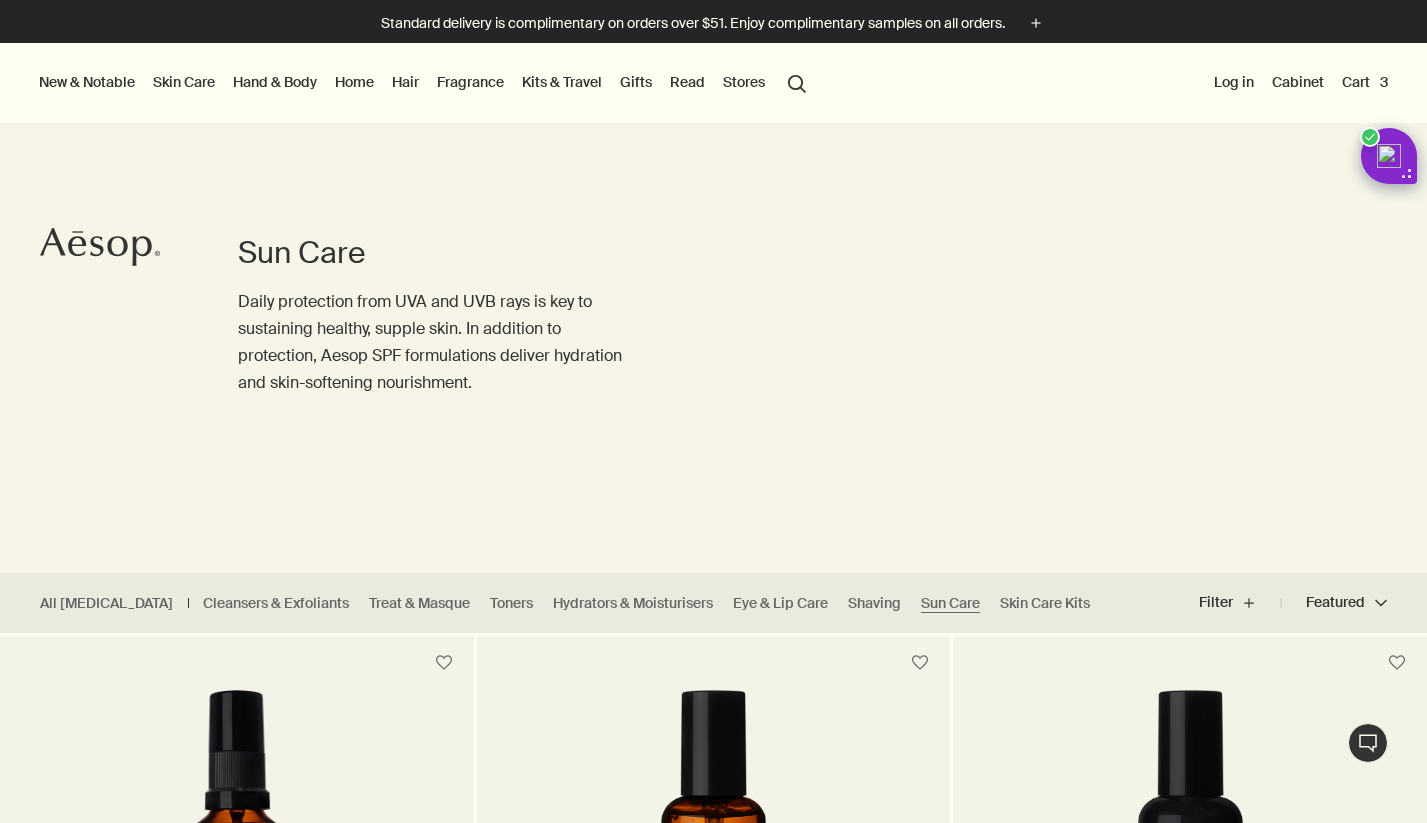 click on "Skin Care" at bounding box center (184, 82) 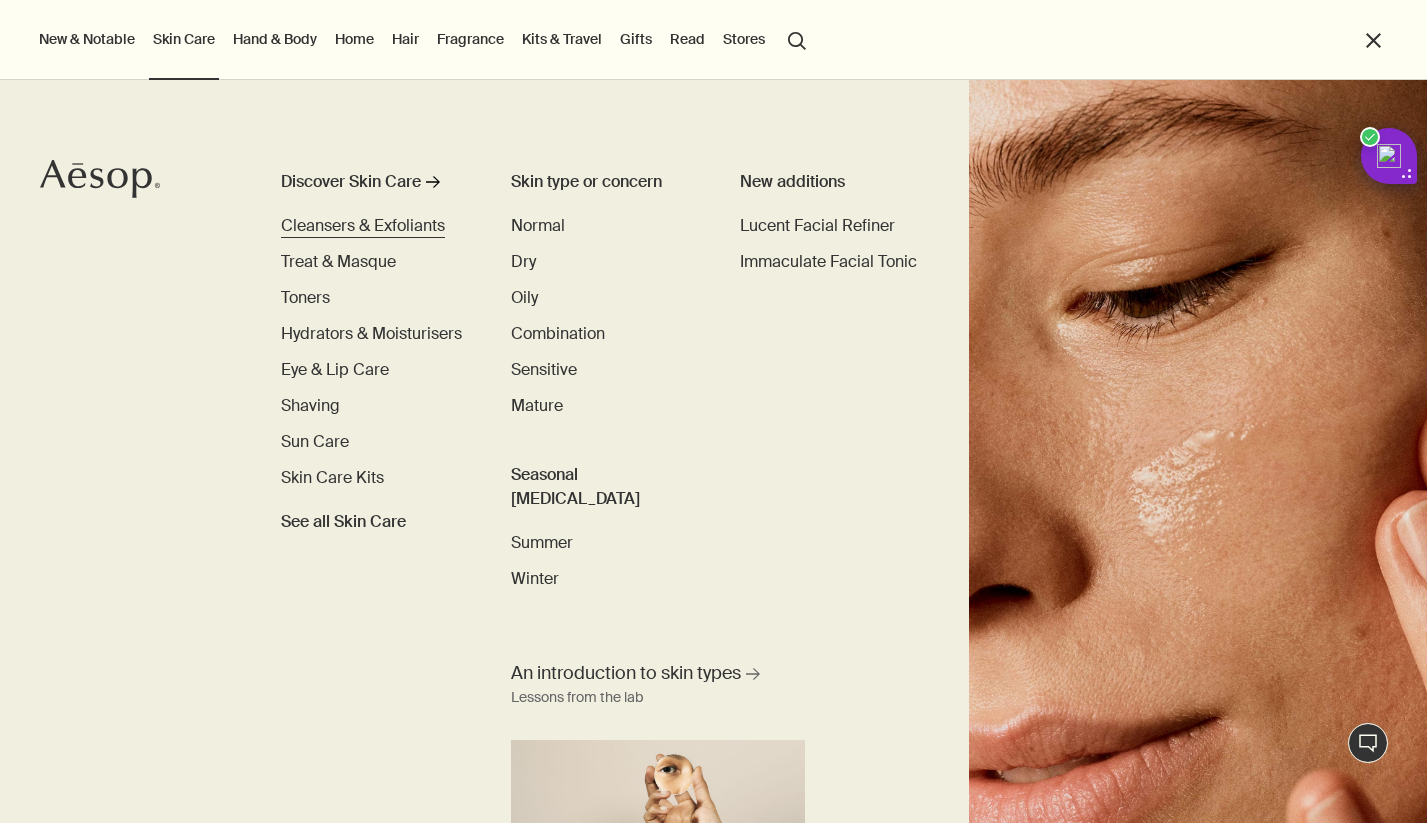 click on "Cleansers & Exfoliants" at bounding box center (363, 225) 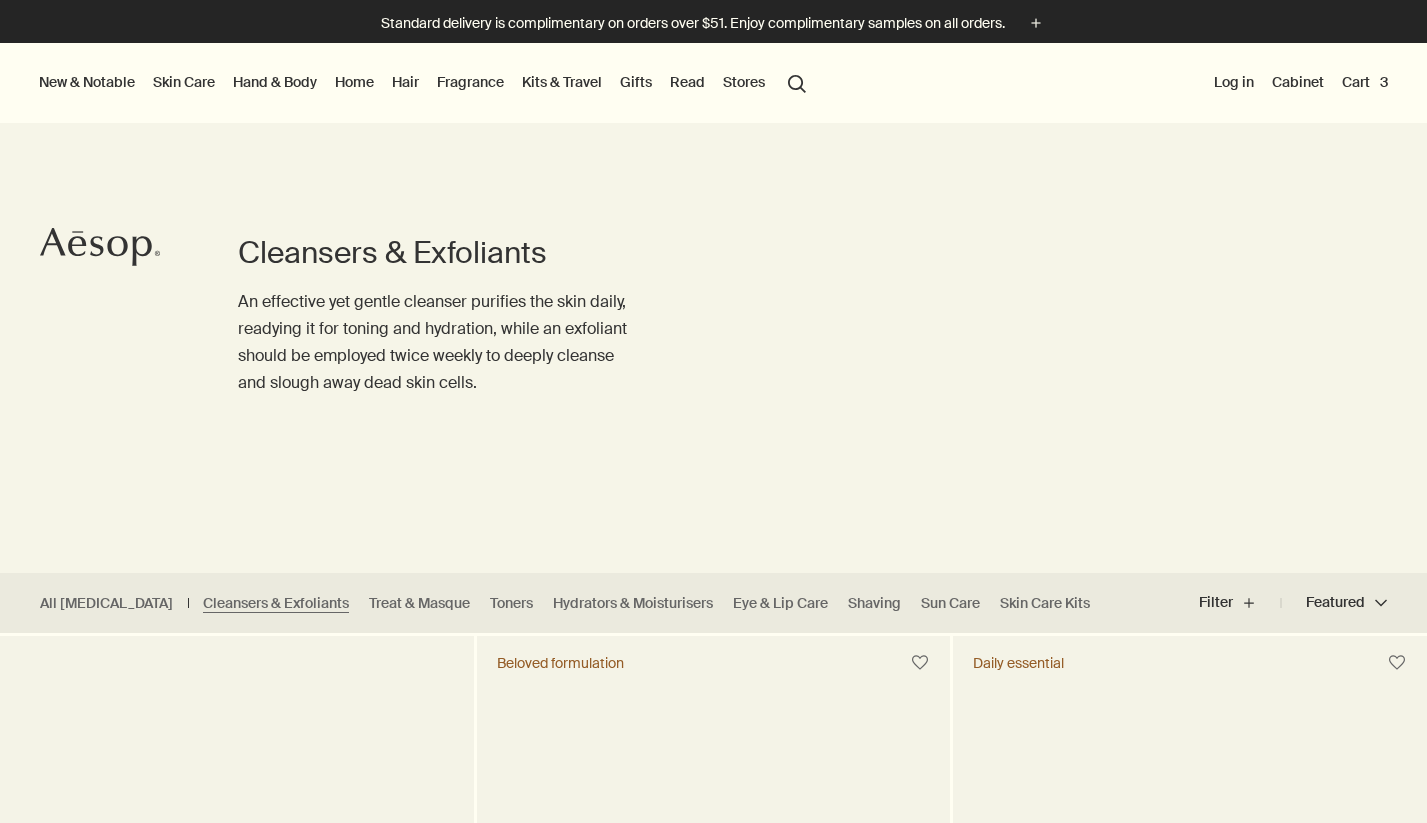 scroll, scrollTop: 0, scrollLeft: 0, axis: both 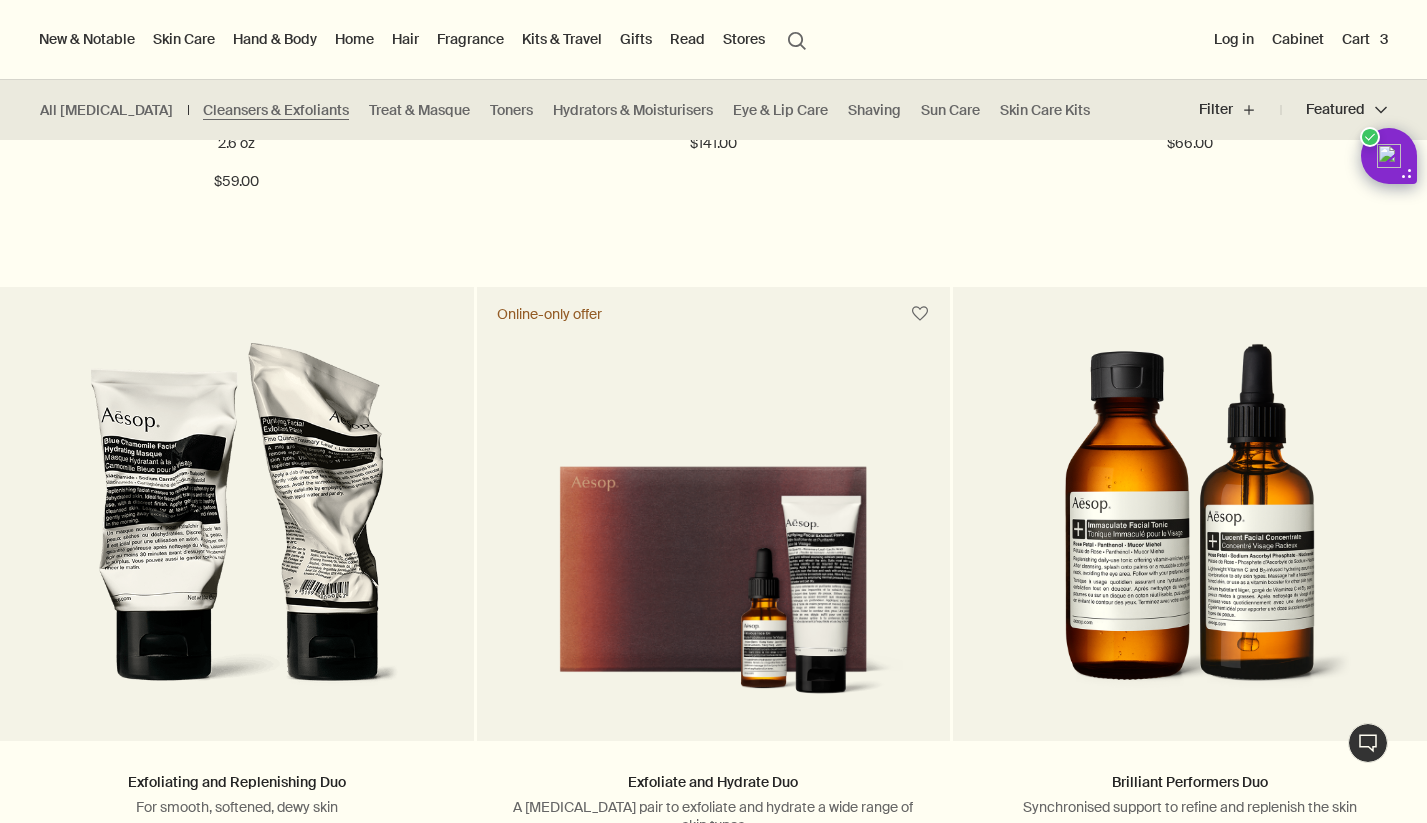 click on "Hand & Body" at bounding box center [275, 39] 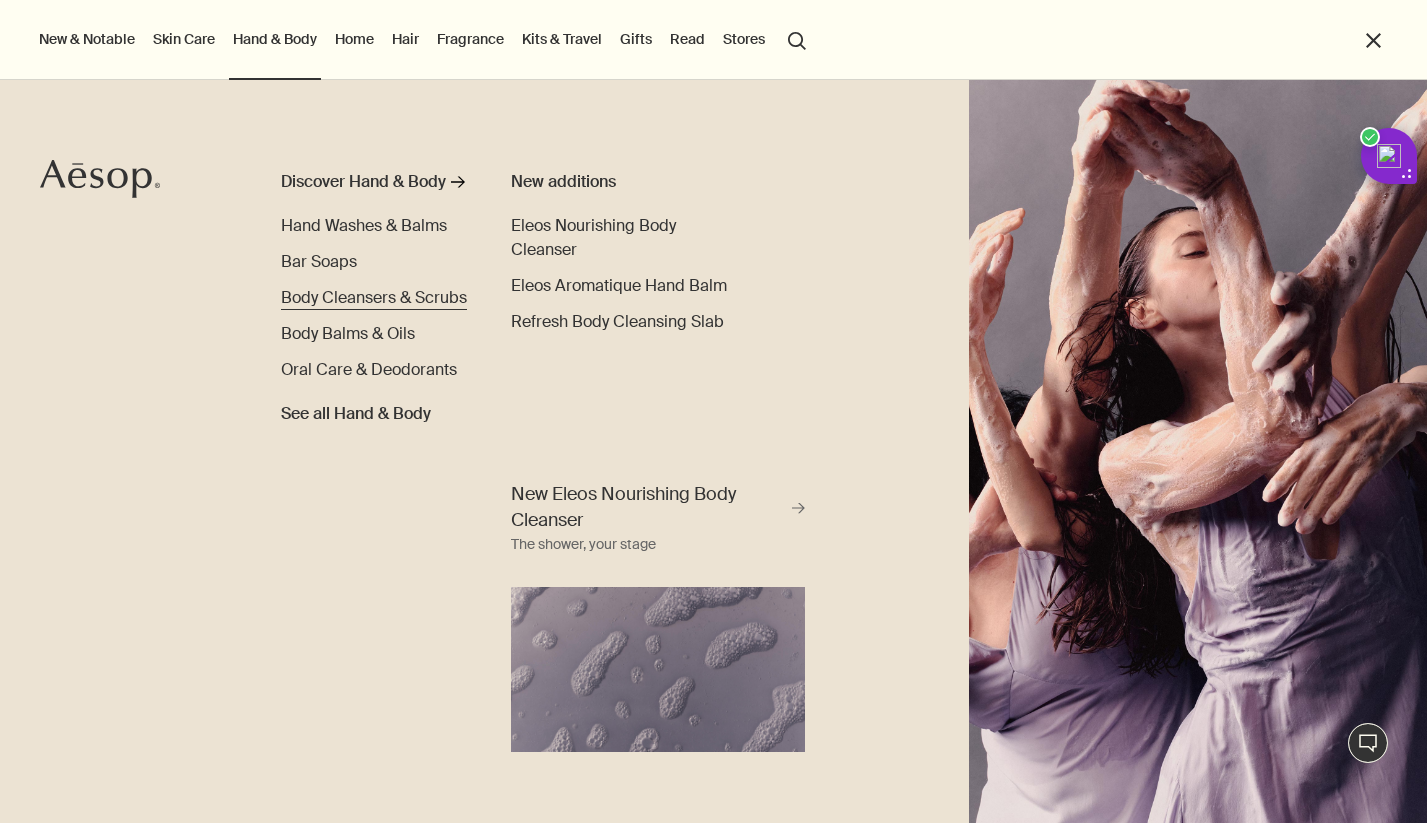 click on "Body Cleansers & Scrubs" at bounding box center (374, 297) 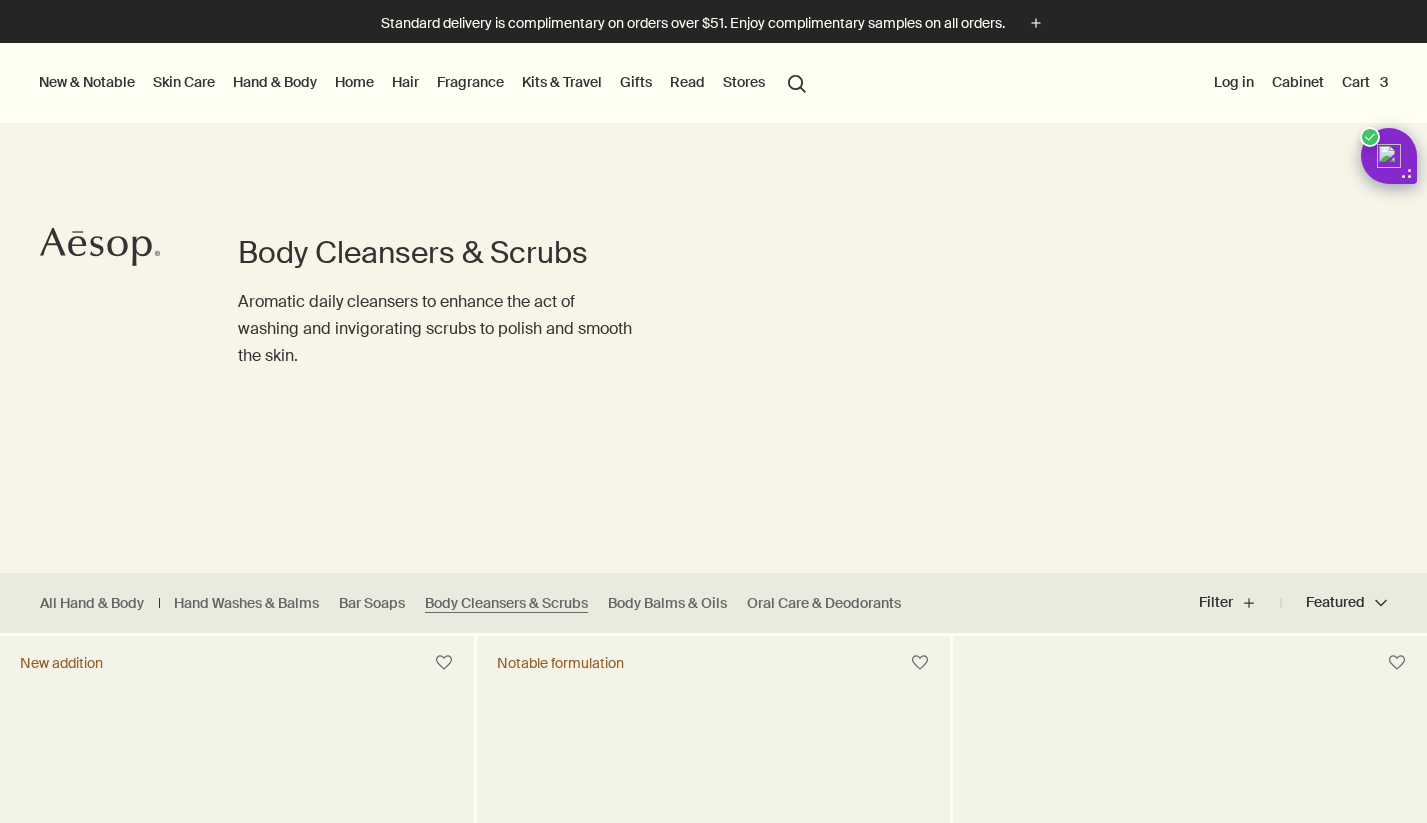 scroll, scrollTop: 0, scrollLeft: 0, axis: both 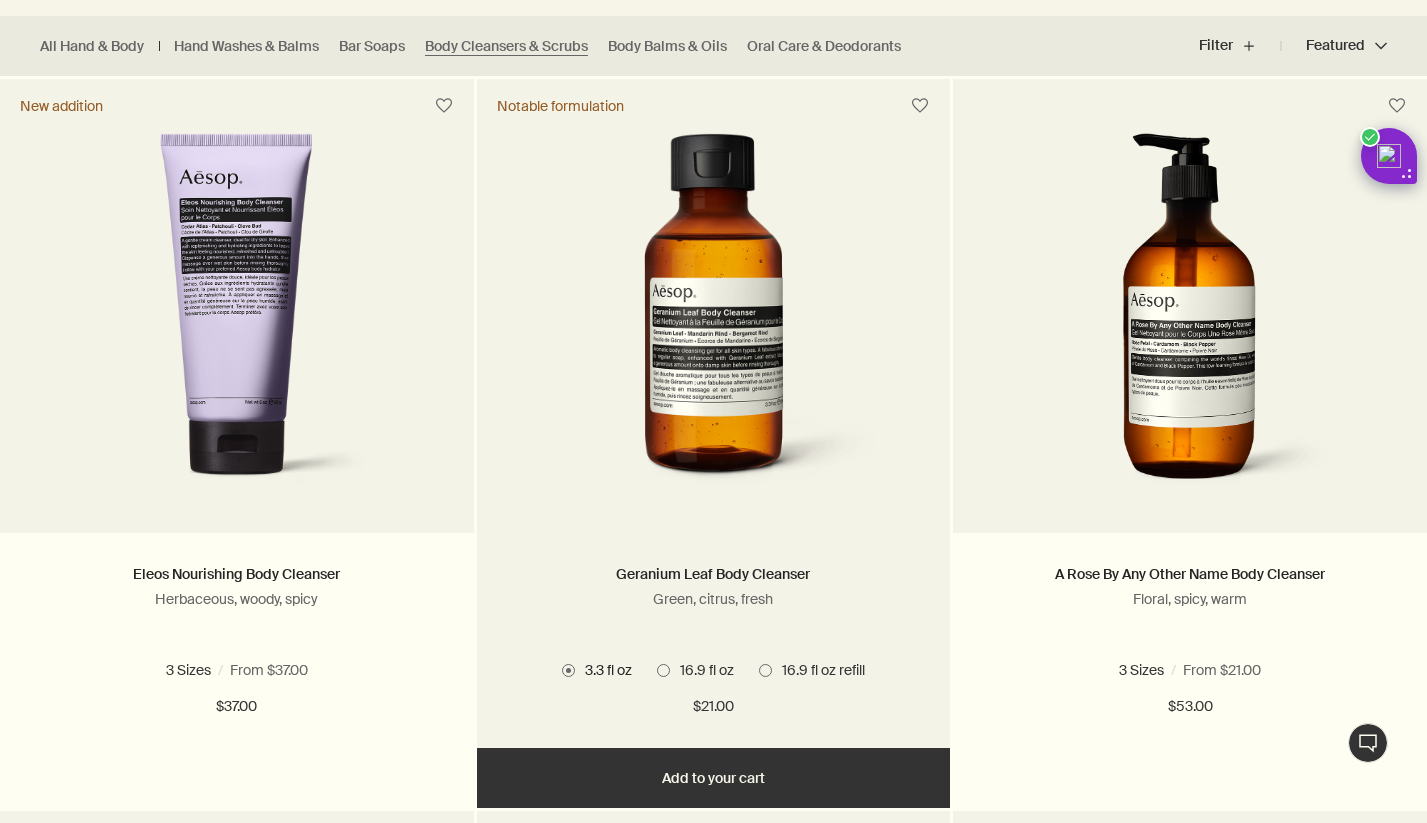 click at bounding box center [663, 670] 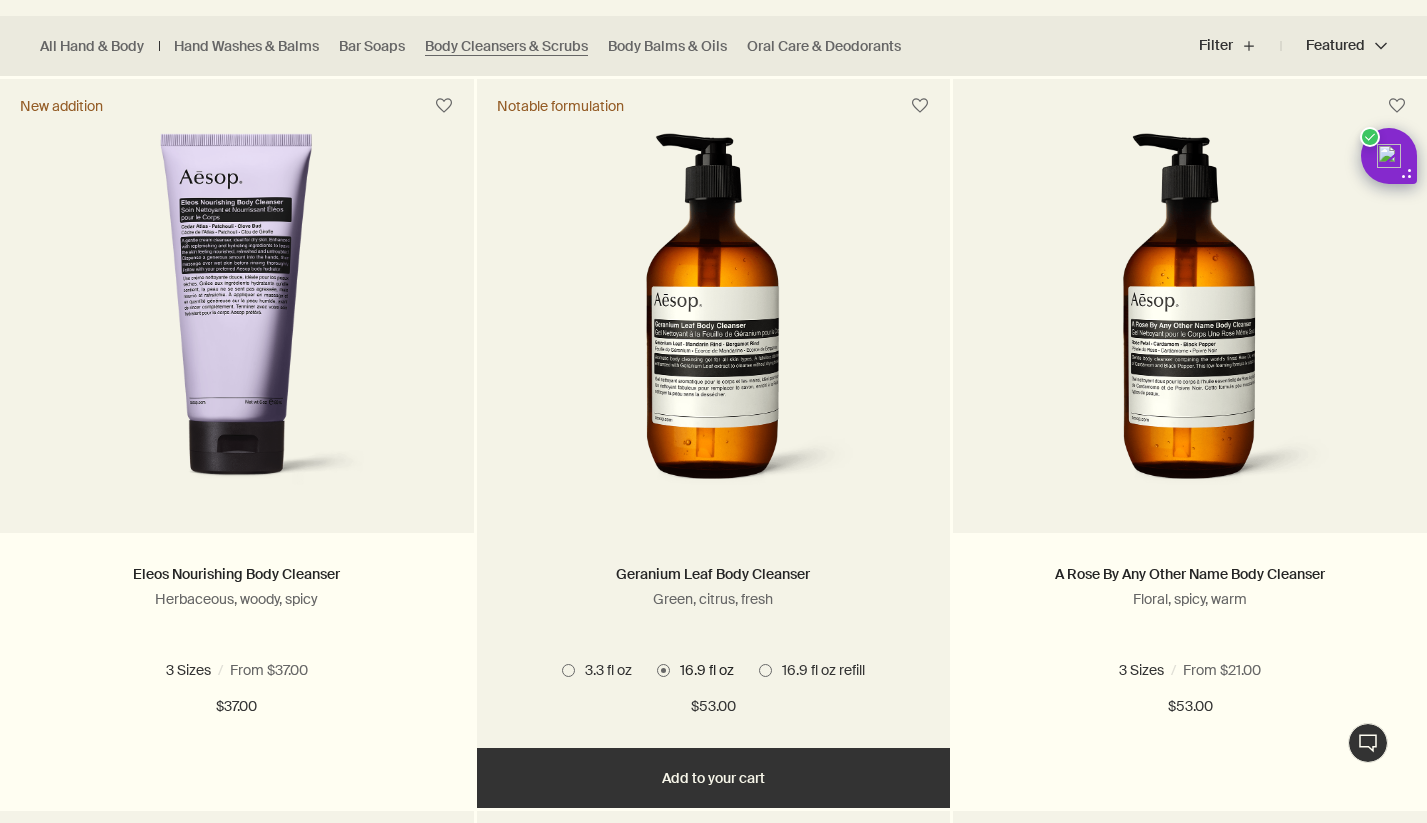 click at bounding box center (765, 670) 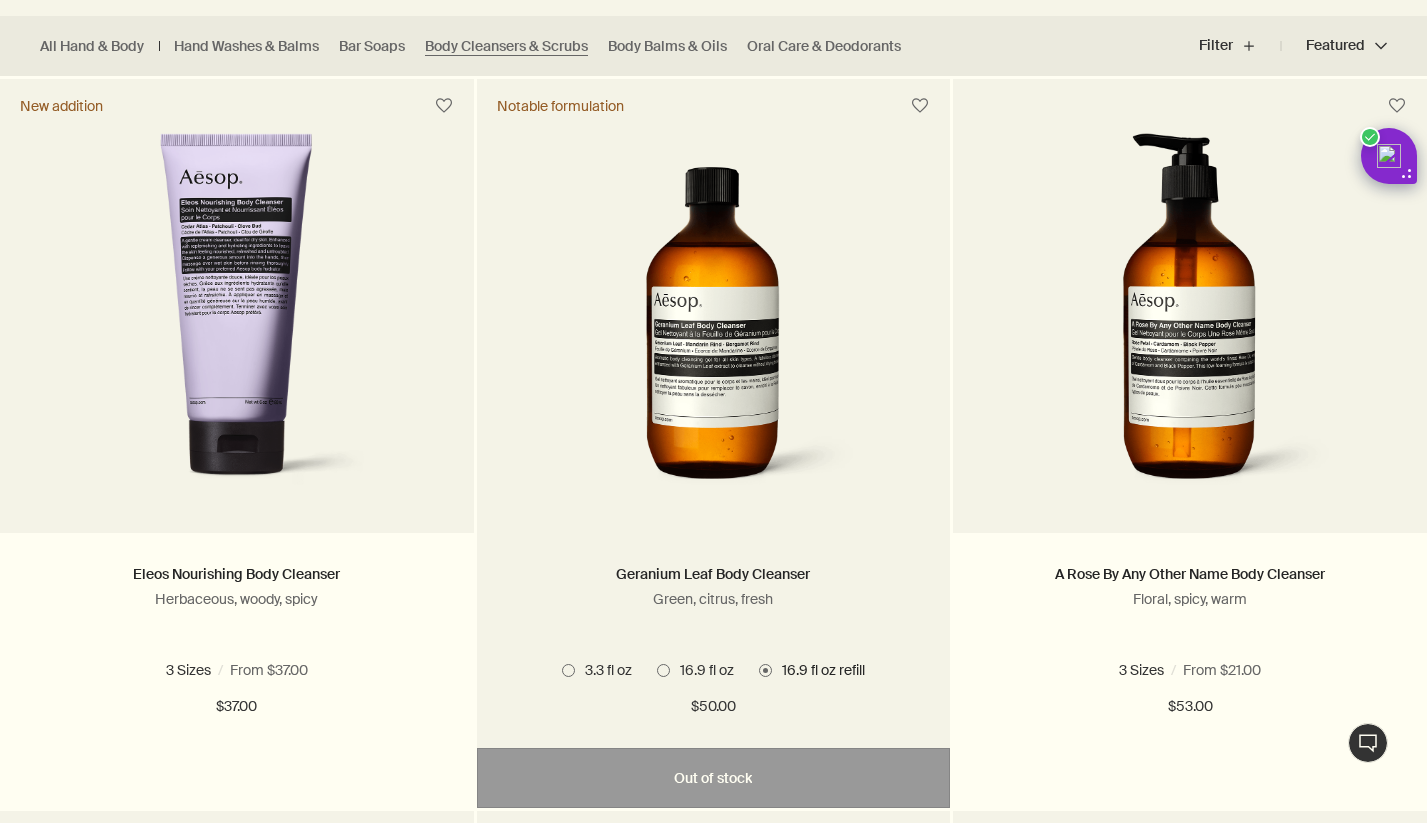 click on "16.9 fl oz" at bounding box center [695, 670] 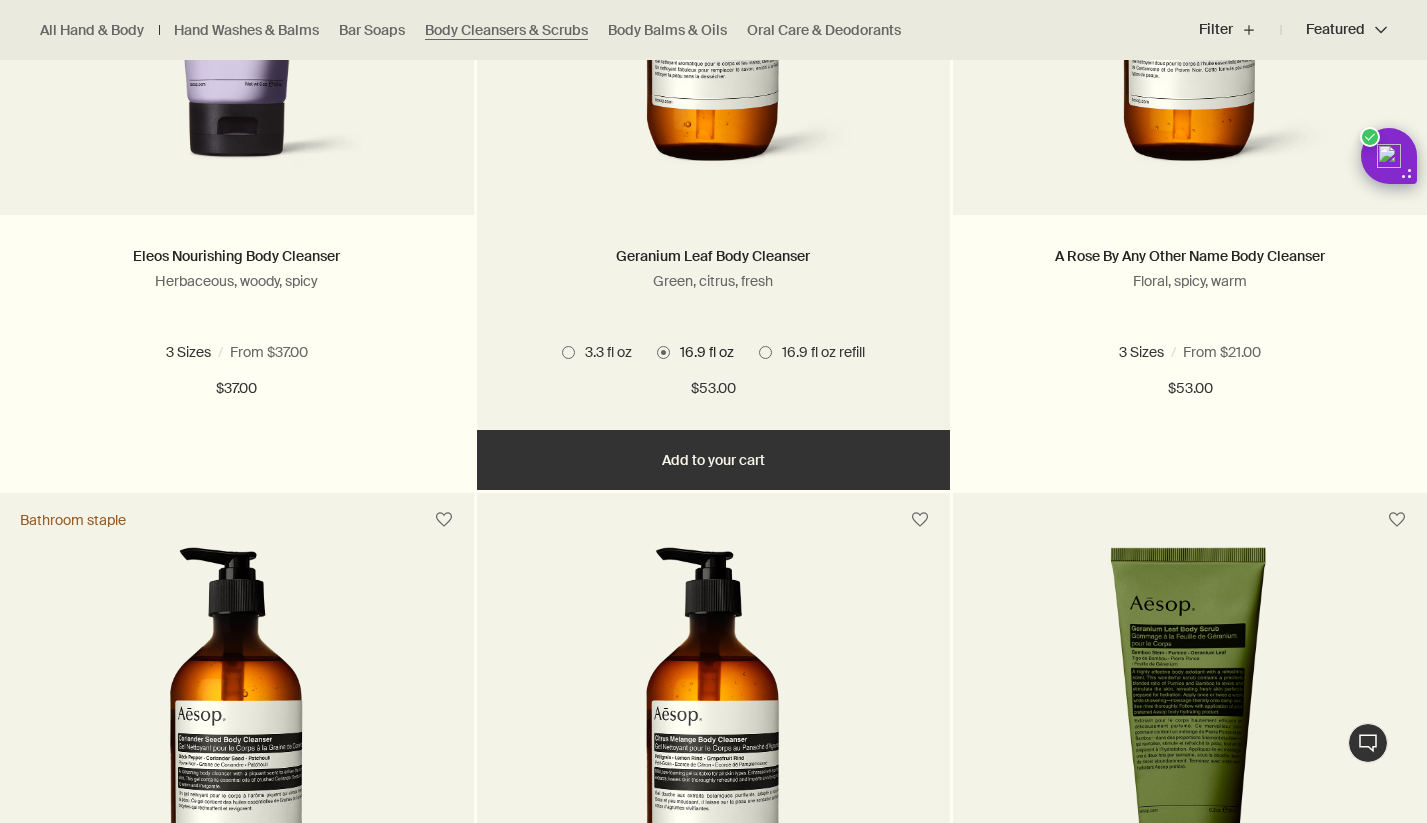 scroll, scrollTop: 879, scrollLeft: 0, axis: vertical 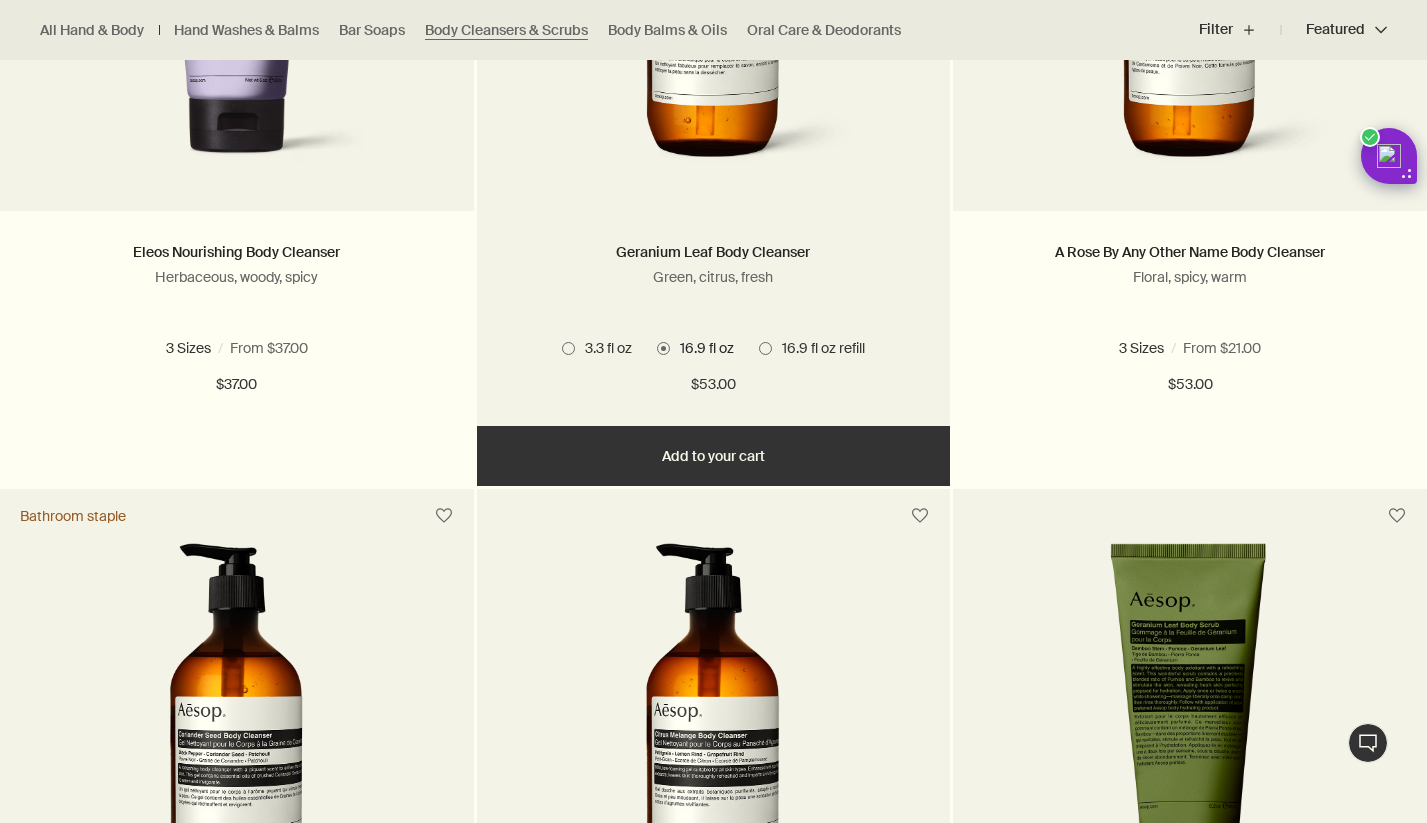 click on "Add Add to your cart" at bounding box center [714, 456] 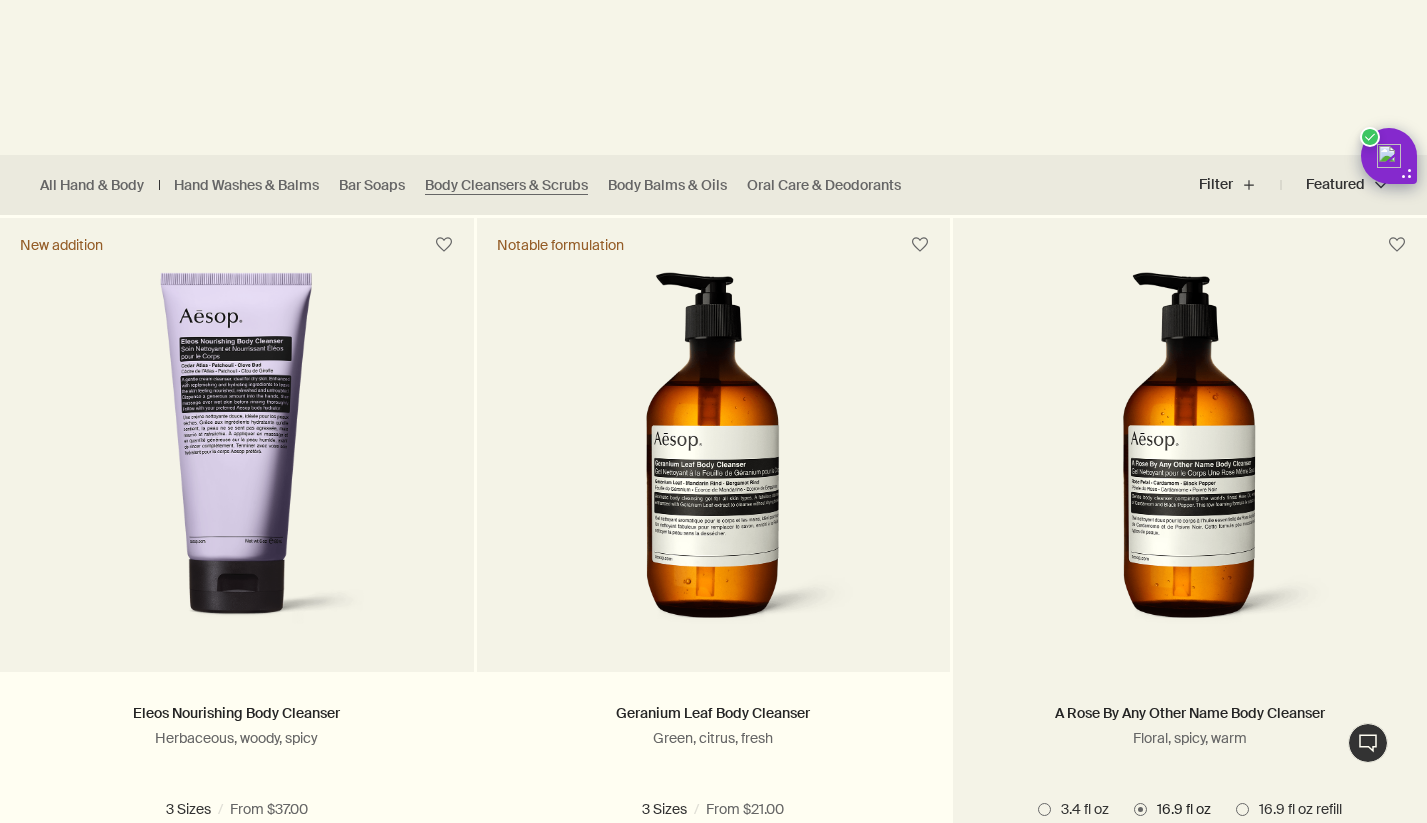 scroll, scrollTop: 0, scrollLeft: 0, axis: both 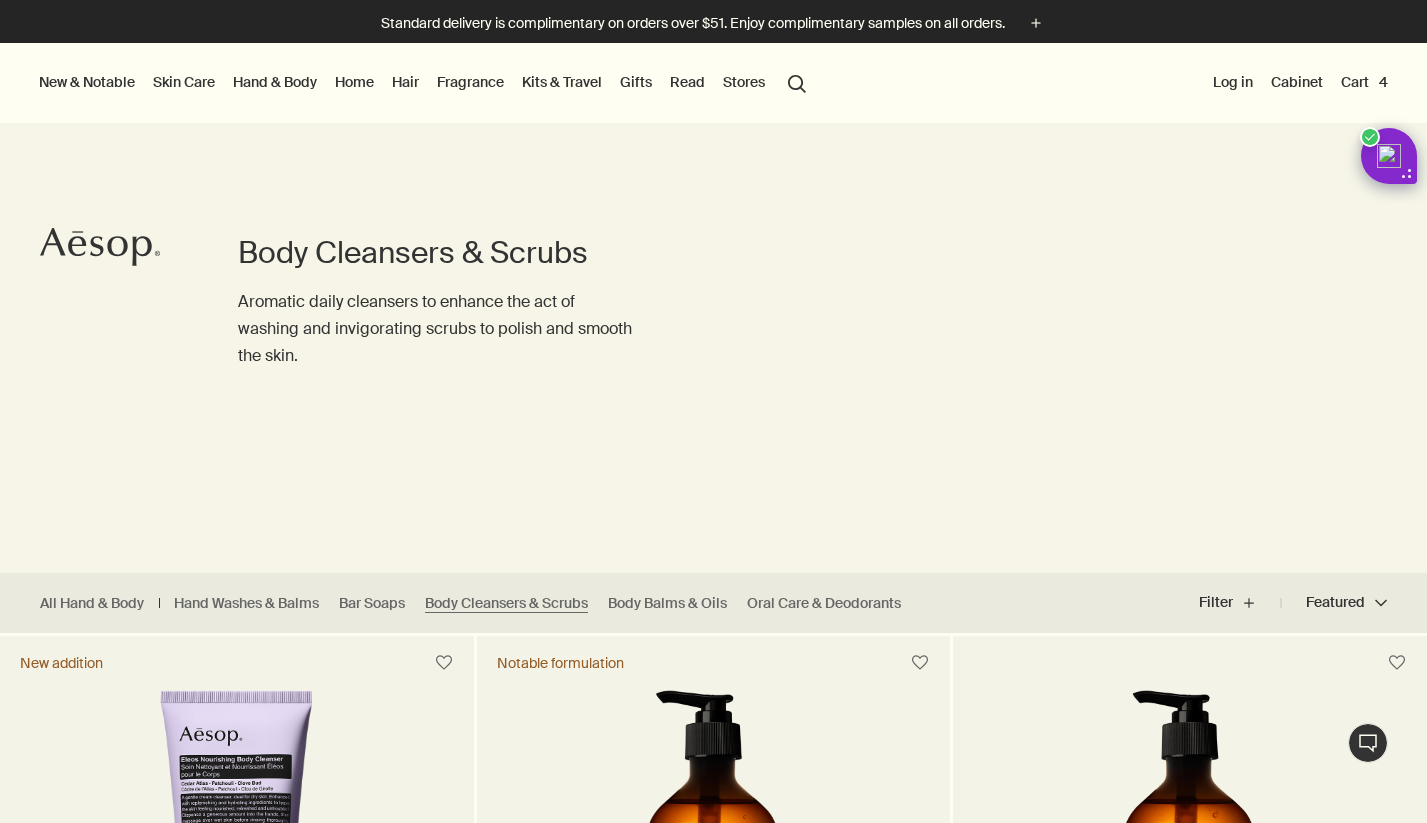 click on "Cart 4" at bounding box center [1364, 82] 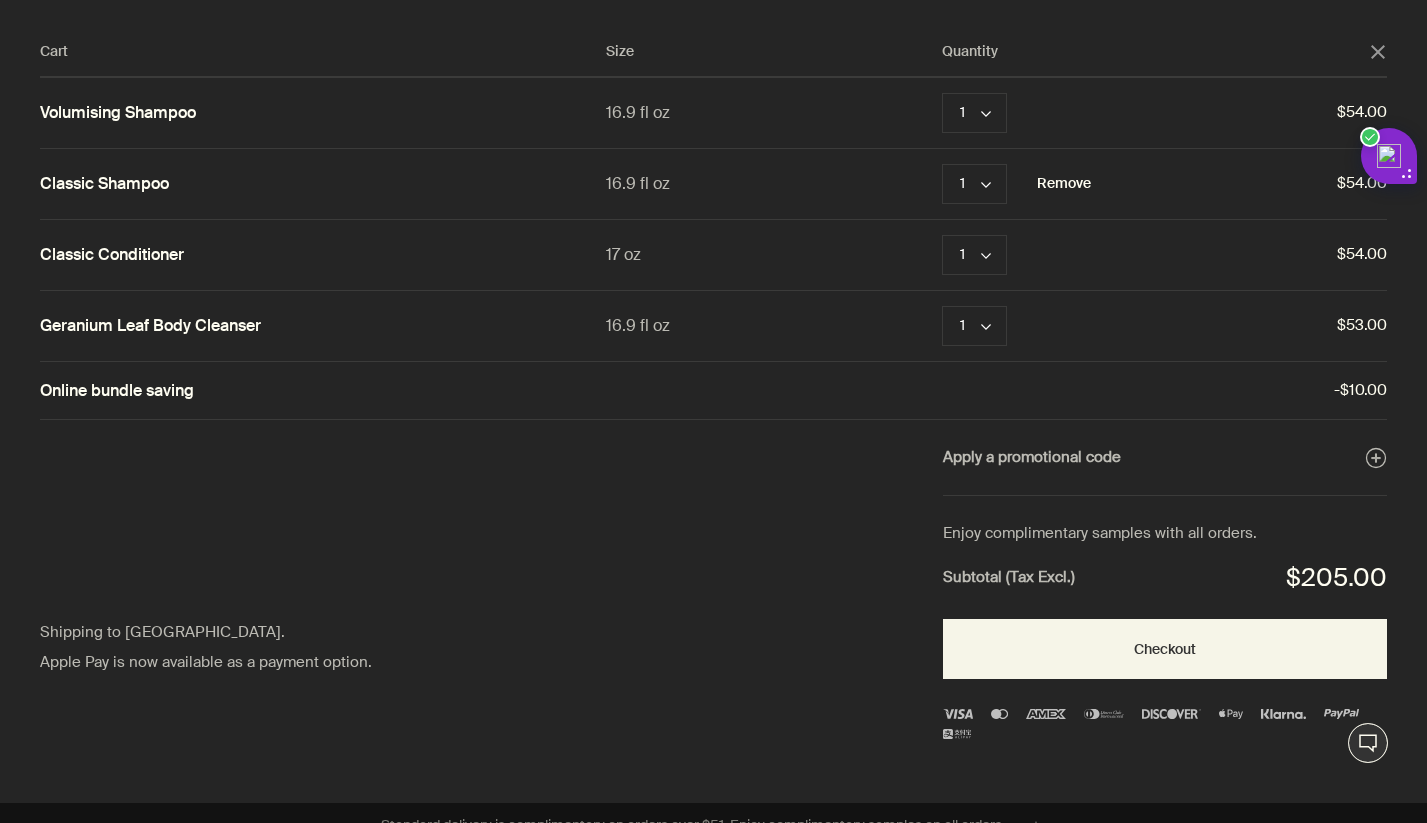 click on "Remove" at bounding box center (1064, 184) 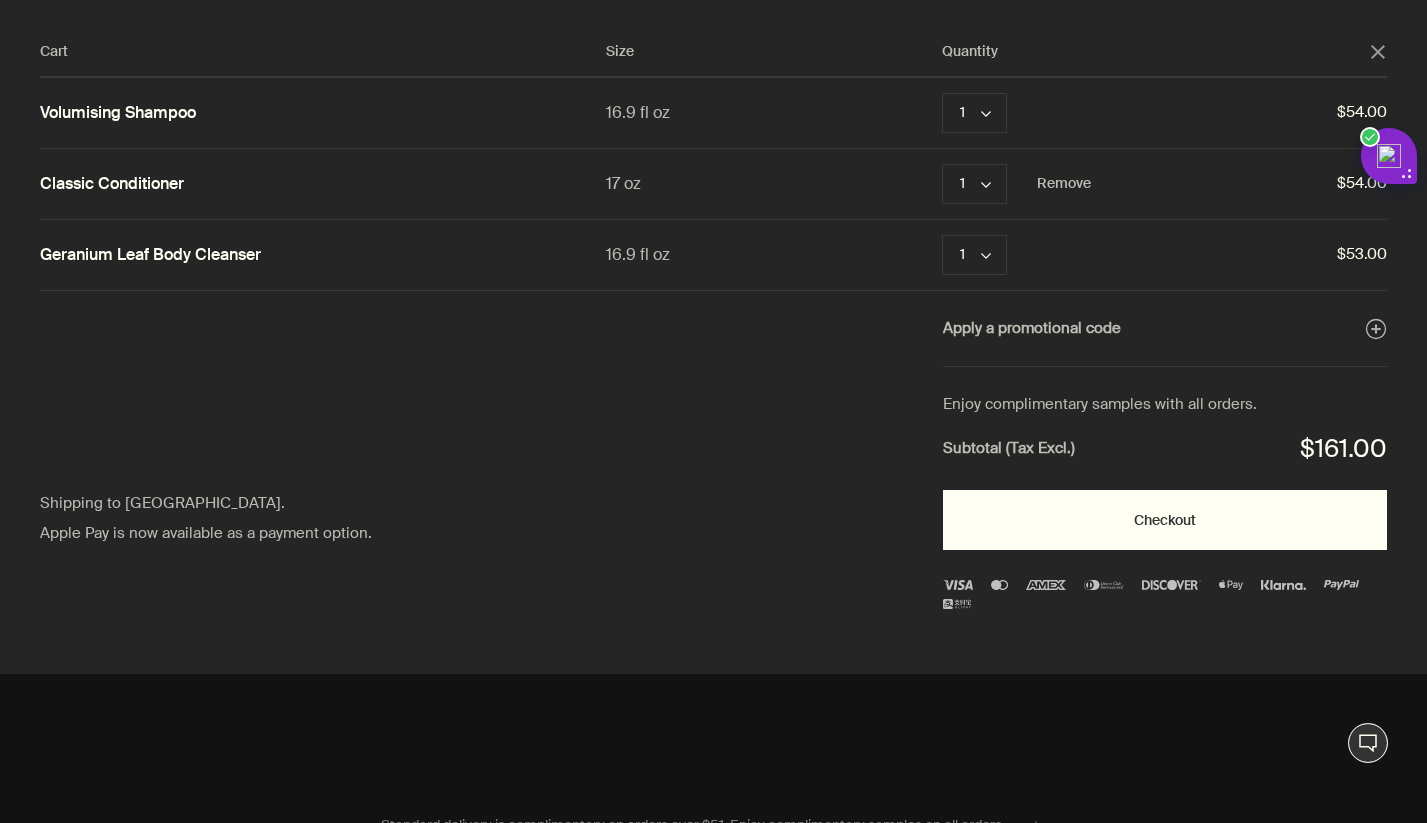 click on "Checkout" at bounding box center (1165, 520) 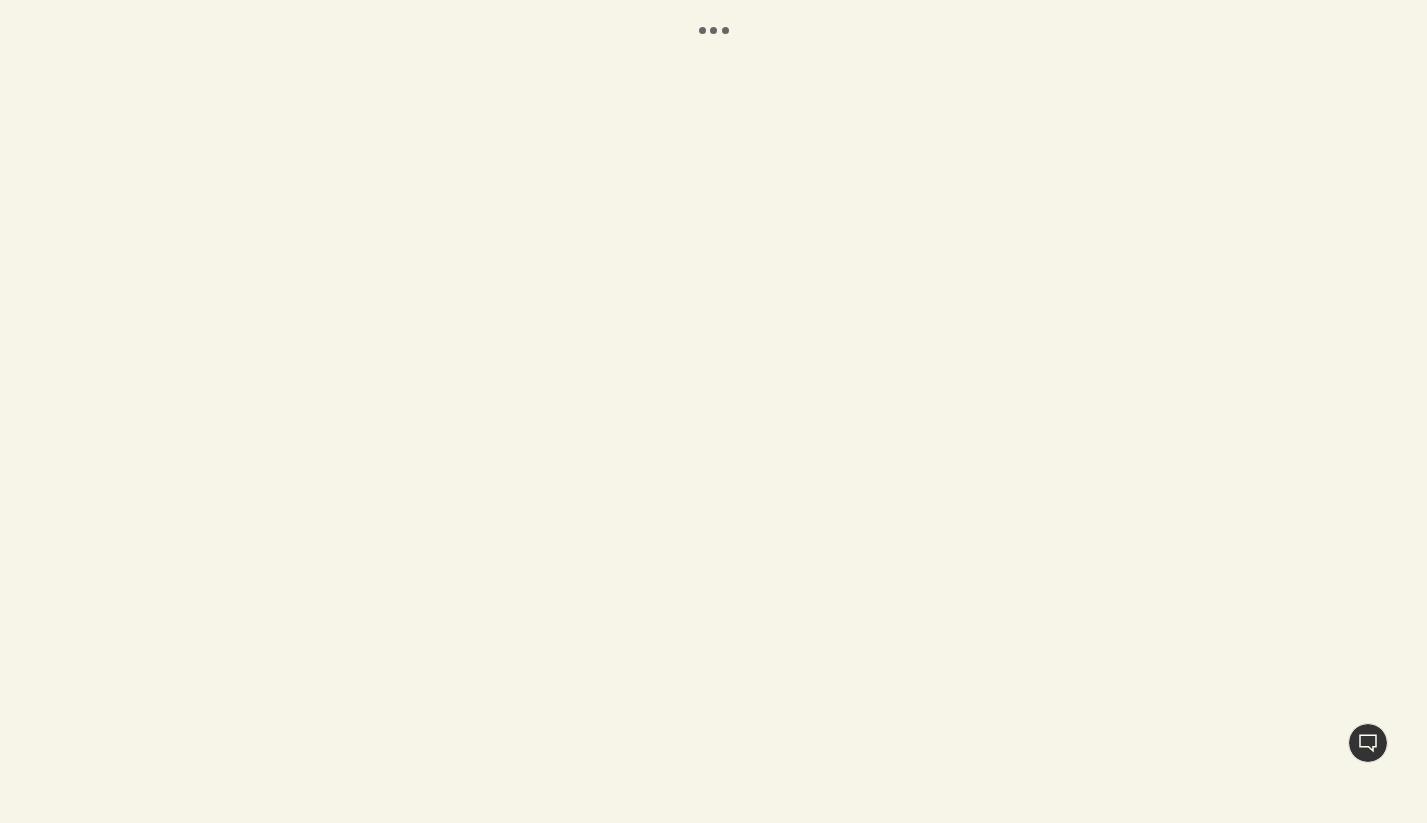 scroll, scrollTop: 0, scrollLeft: 0, axis: both 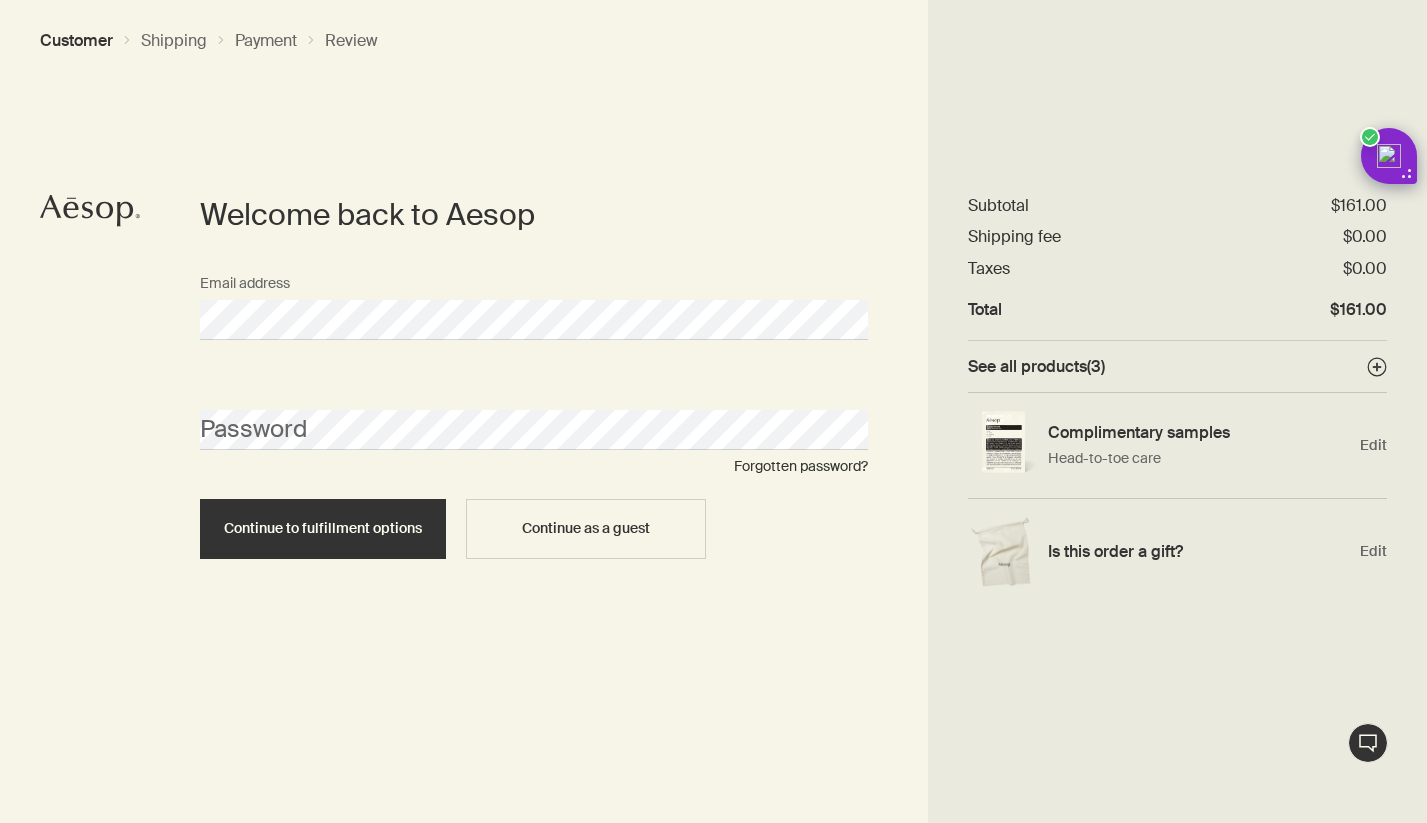 click on "Password" at bounding box center [534, 412] 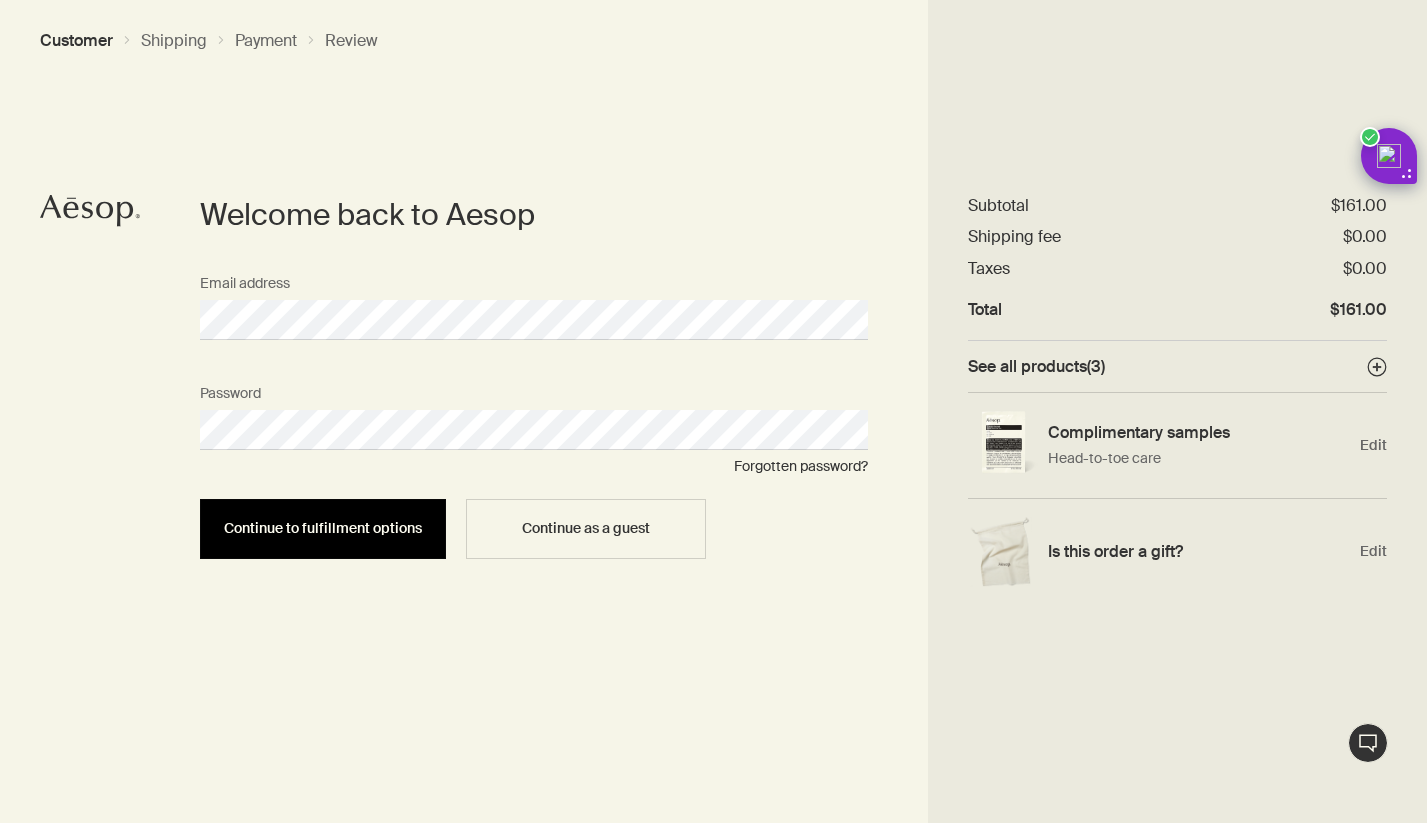 click on "Continue to fulfillment options" at bounding box center (323, 528) 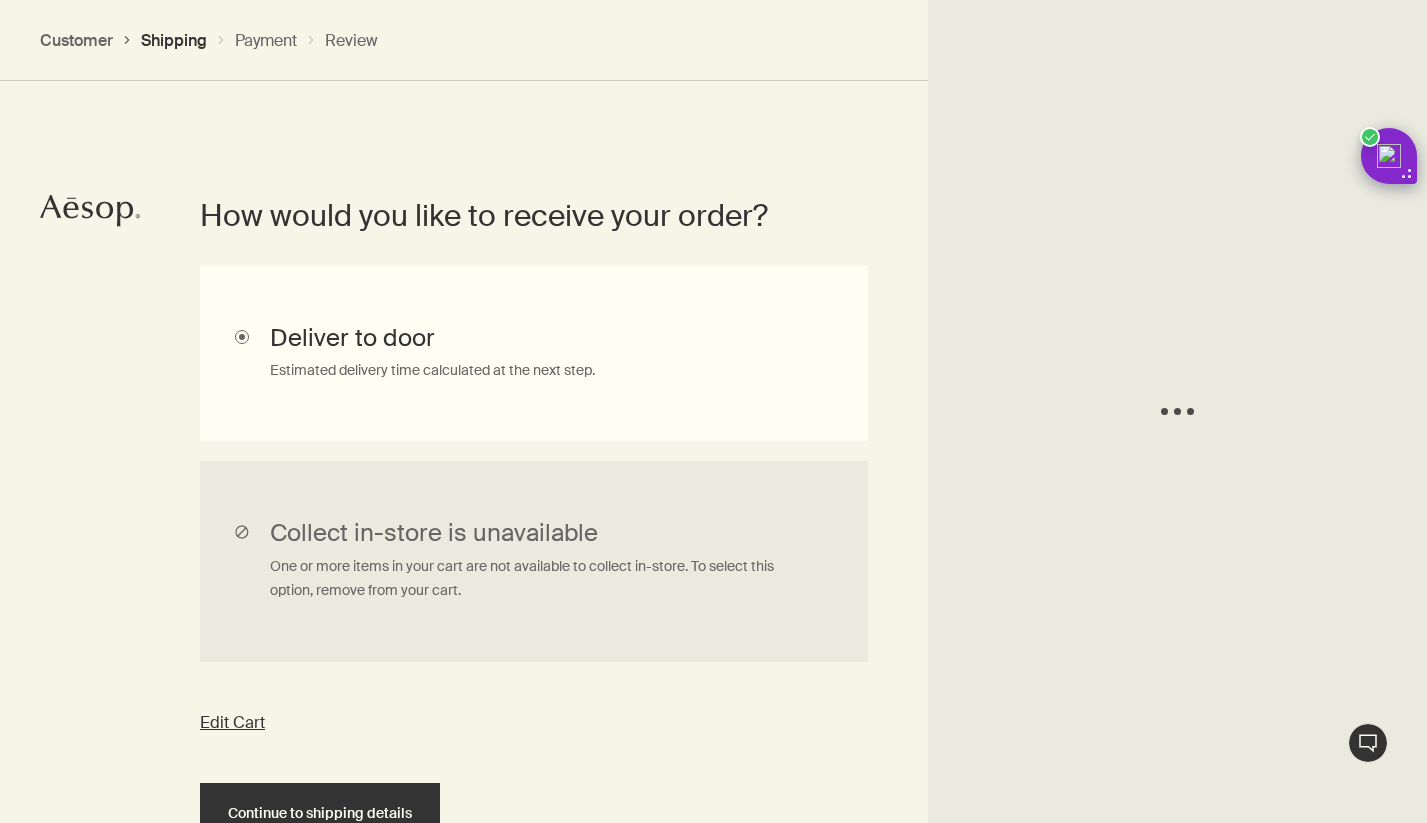 scroll, scrollTop: 448, scrollLeft: 0, axis: vertical 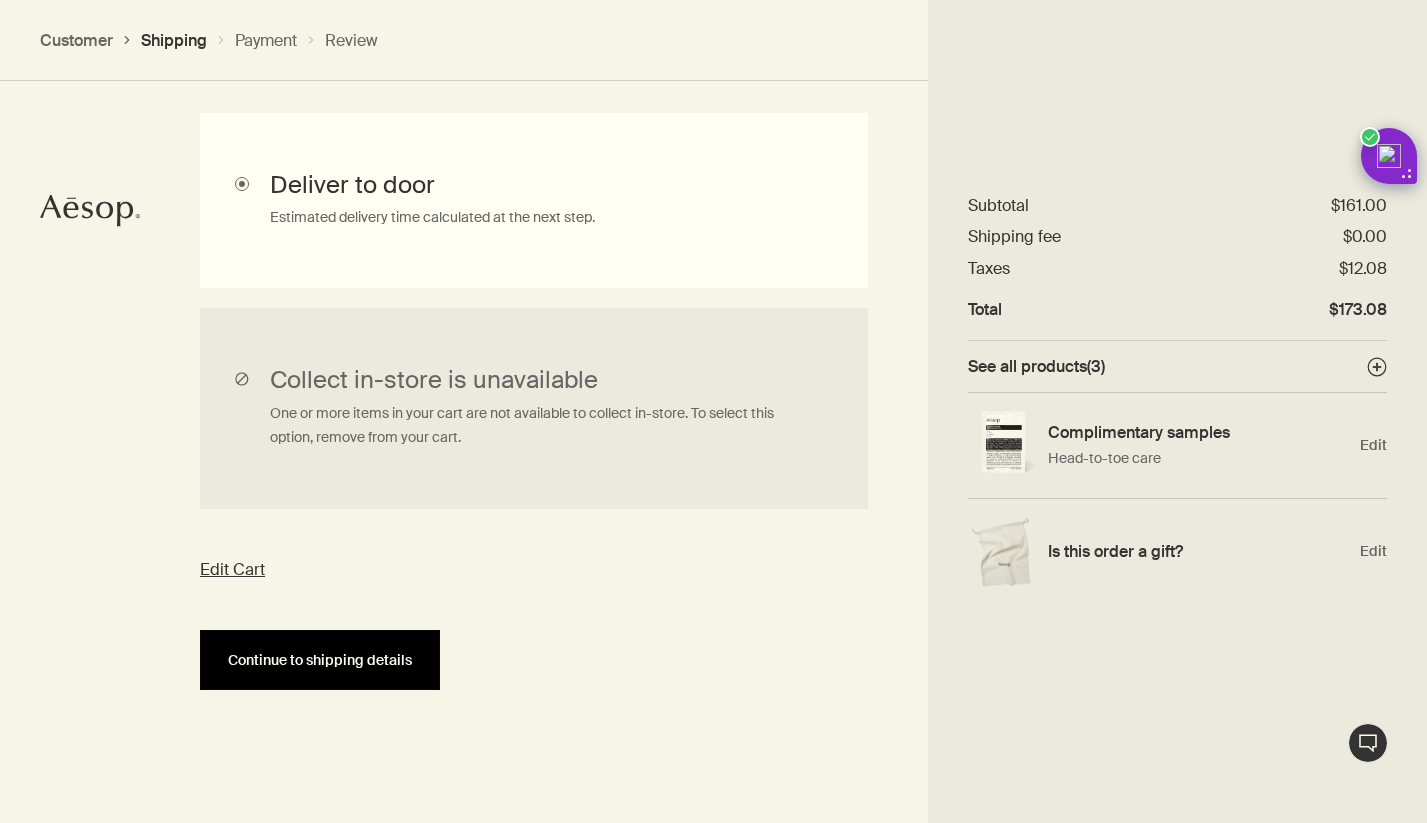 click on "Continue to shipping details" at bounding box center (320, 660) 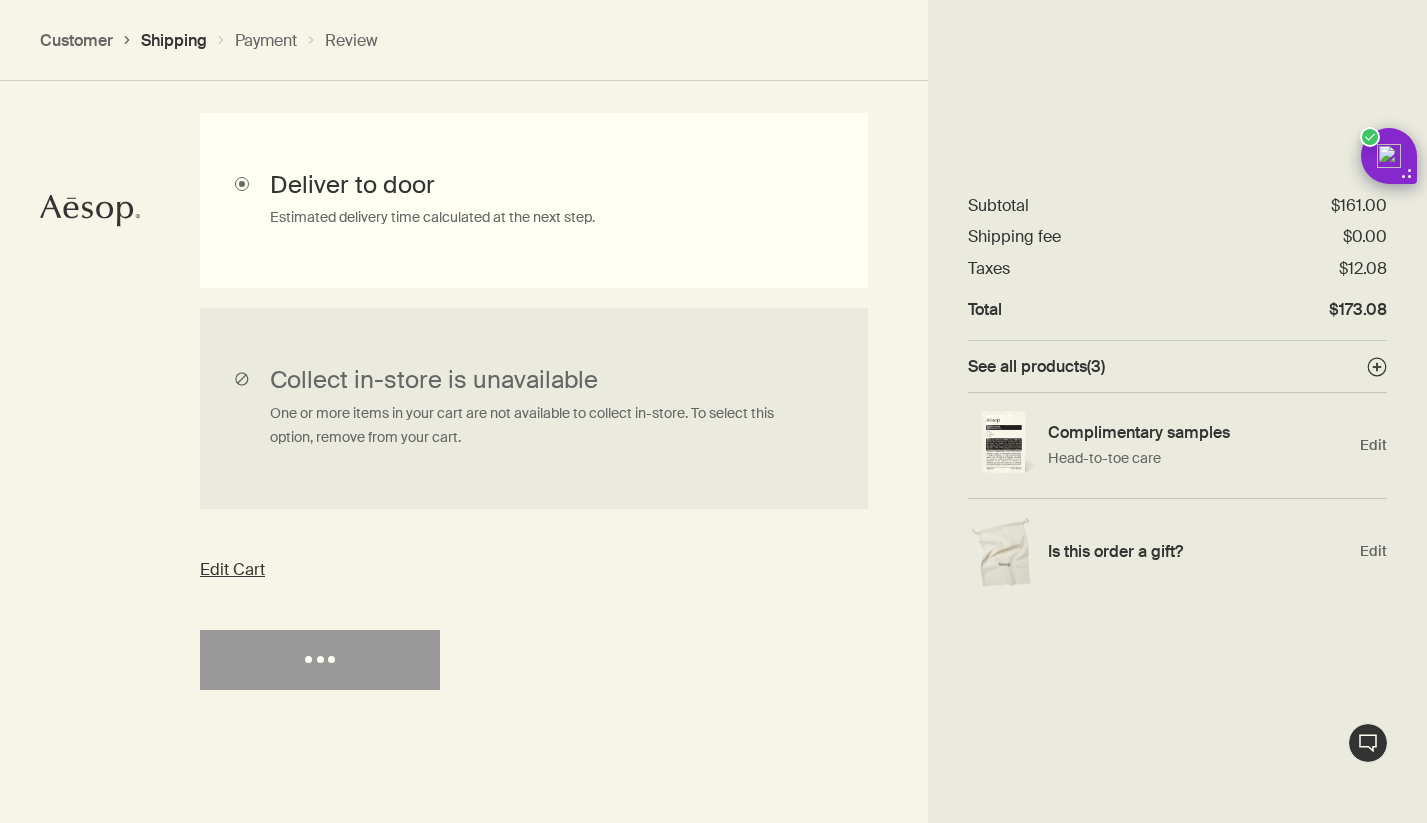 select on "US" 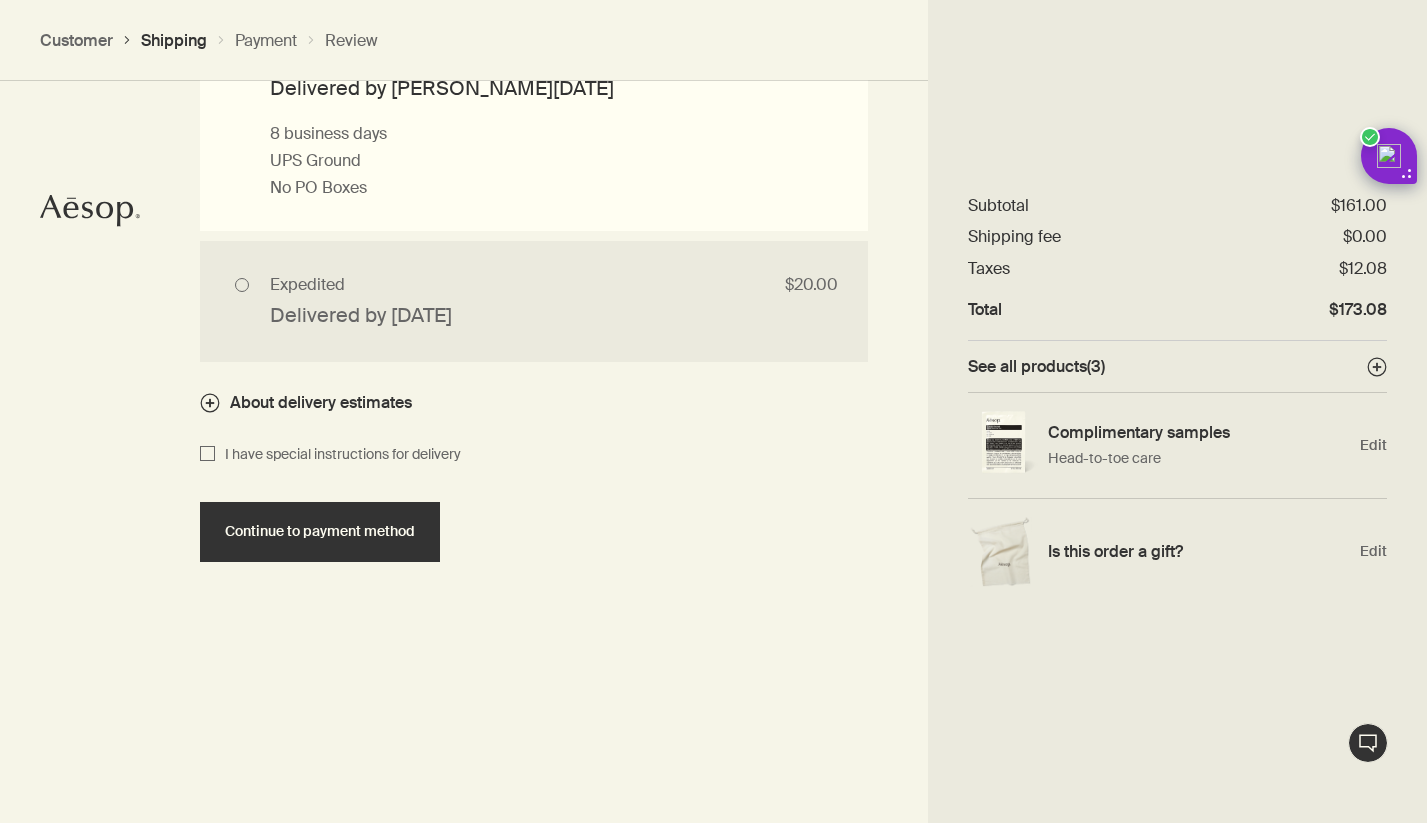 scroll, scrollTop: 2032, scrollLeft: 0, axis: vertical 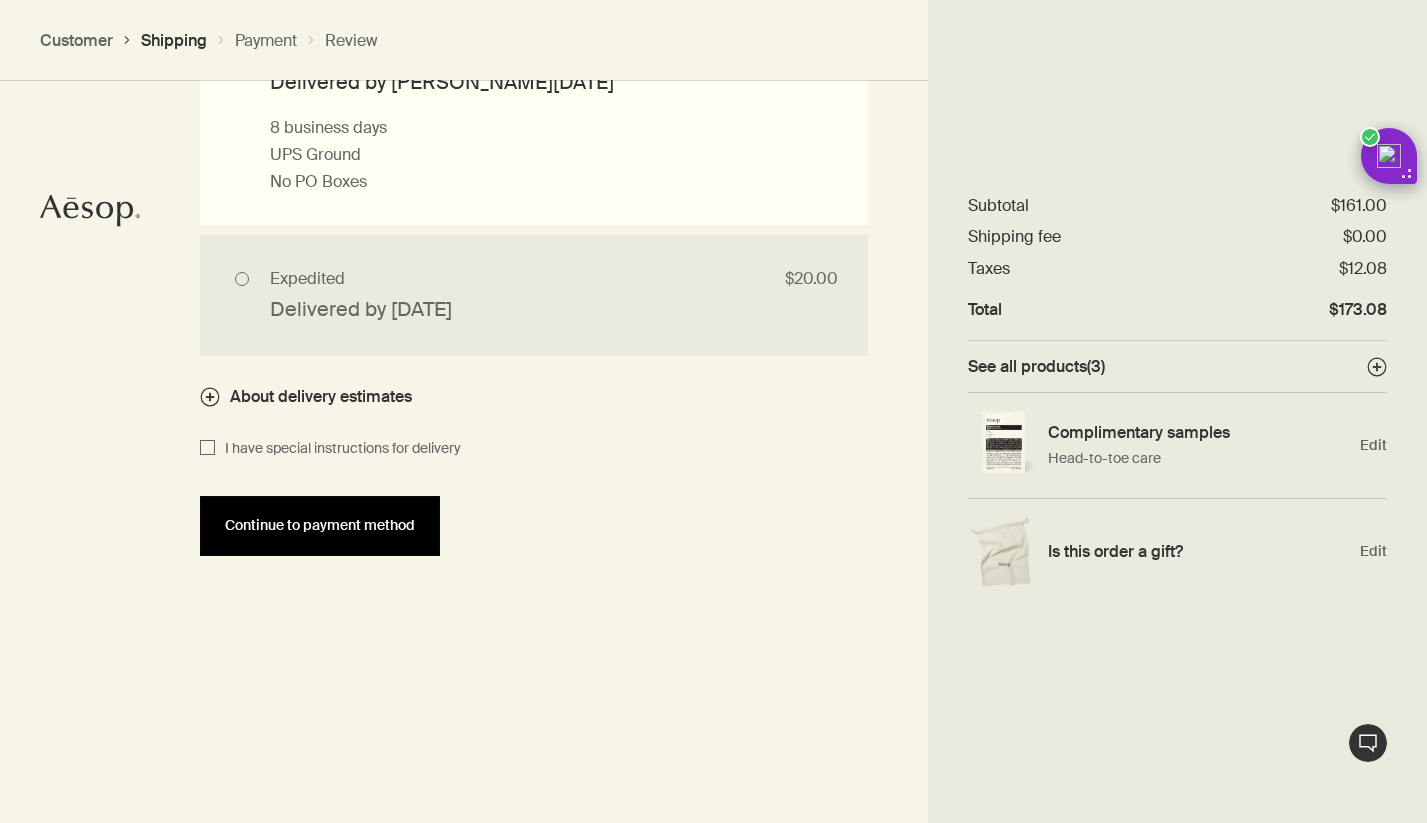 click on "Continue to payment method" at bounding box center (320, 526) 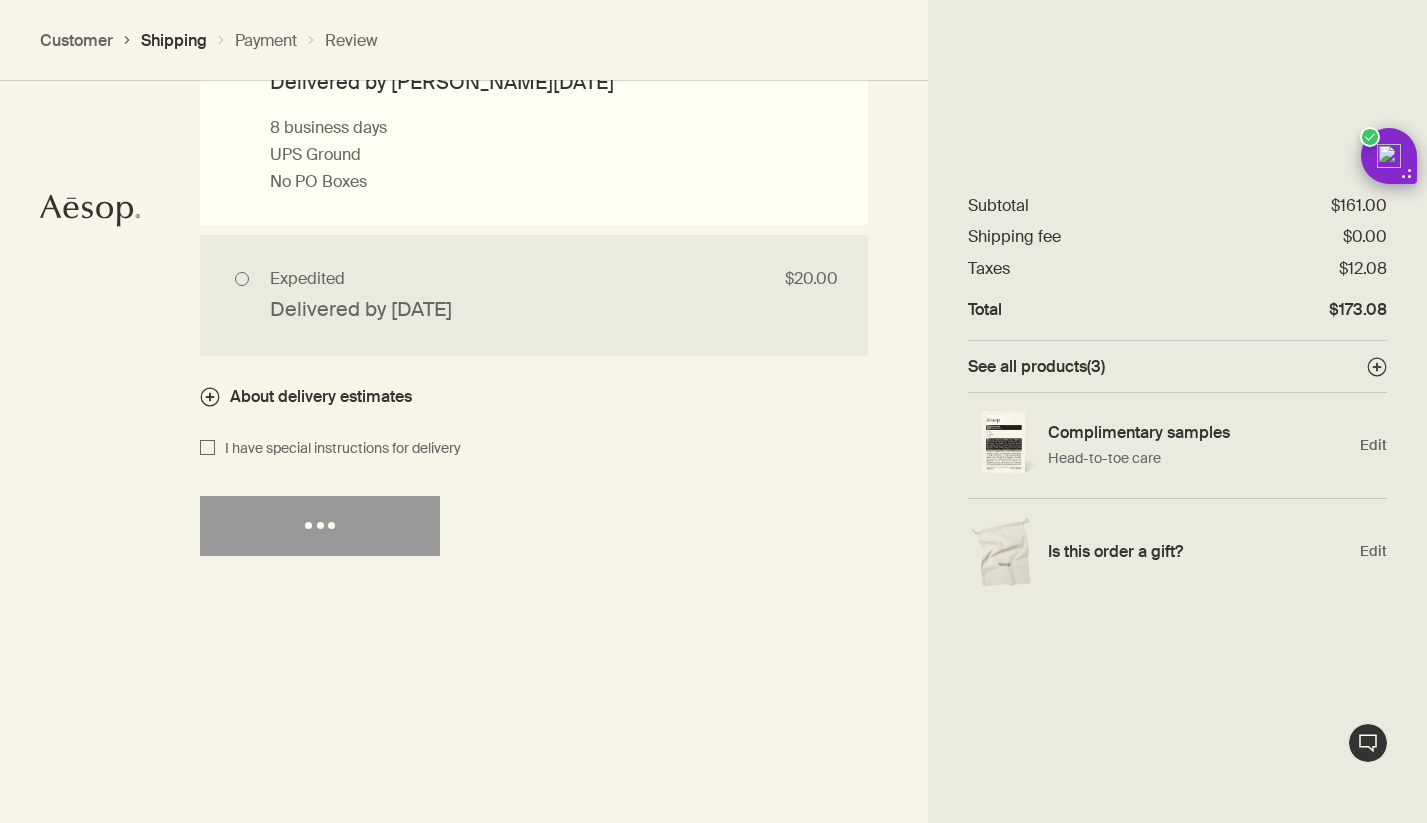 select on "US" 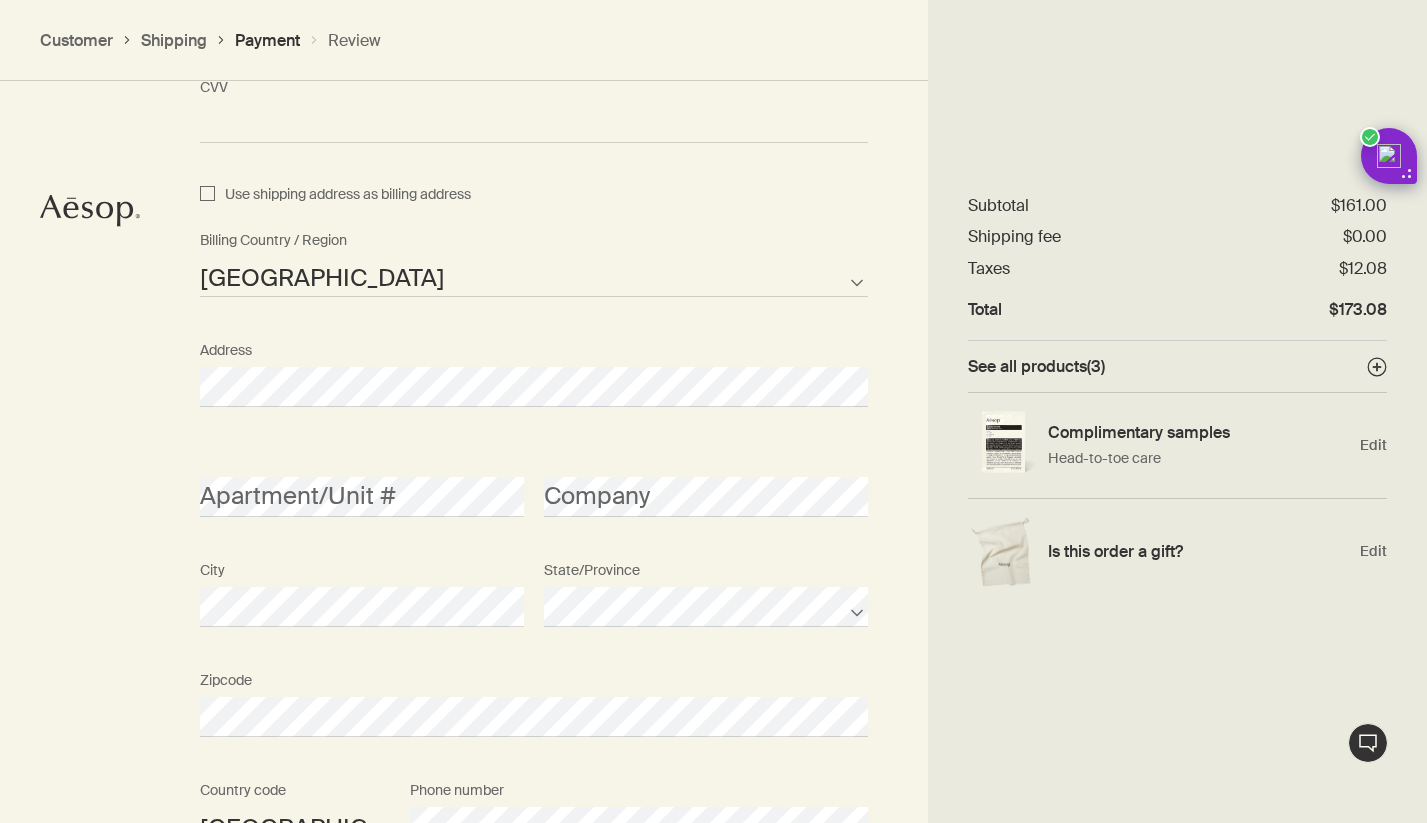 scroll, scrollTop: 1997, scrollLeft: 0, axis: vertical 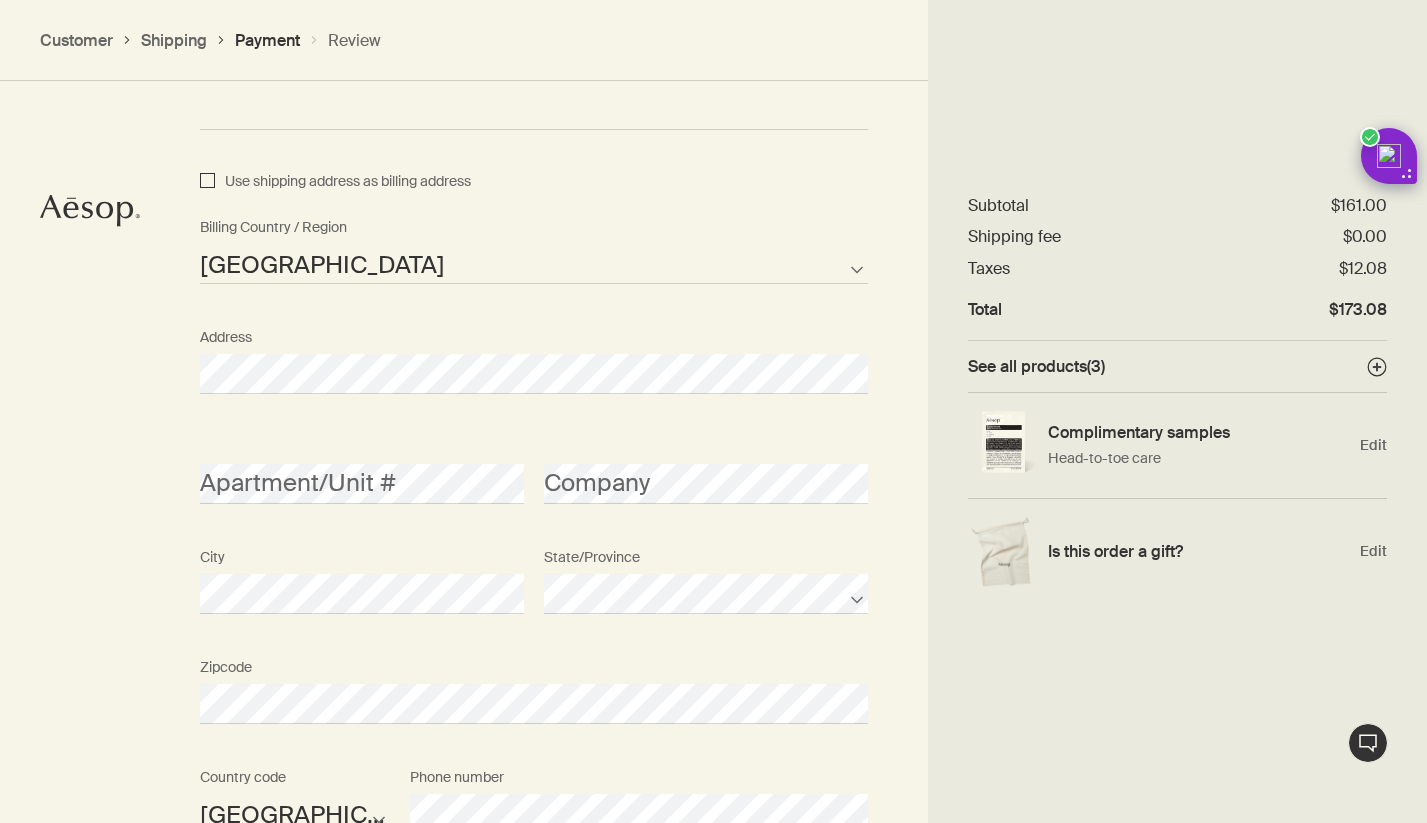 click on "Use shipping address as billing address" at bounding box center (207, 182) 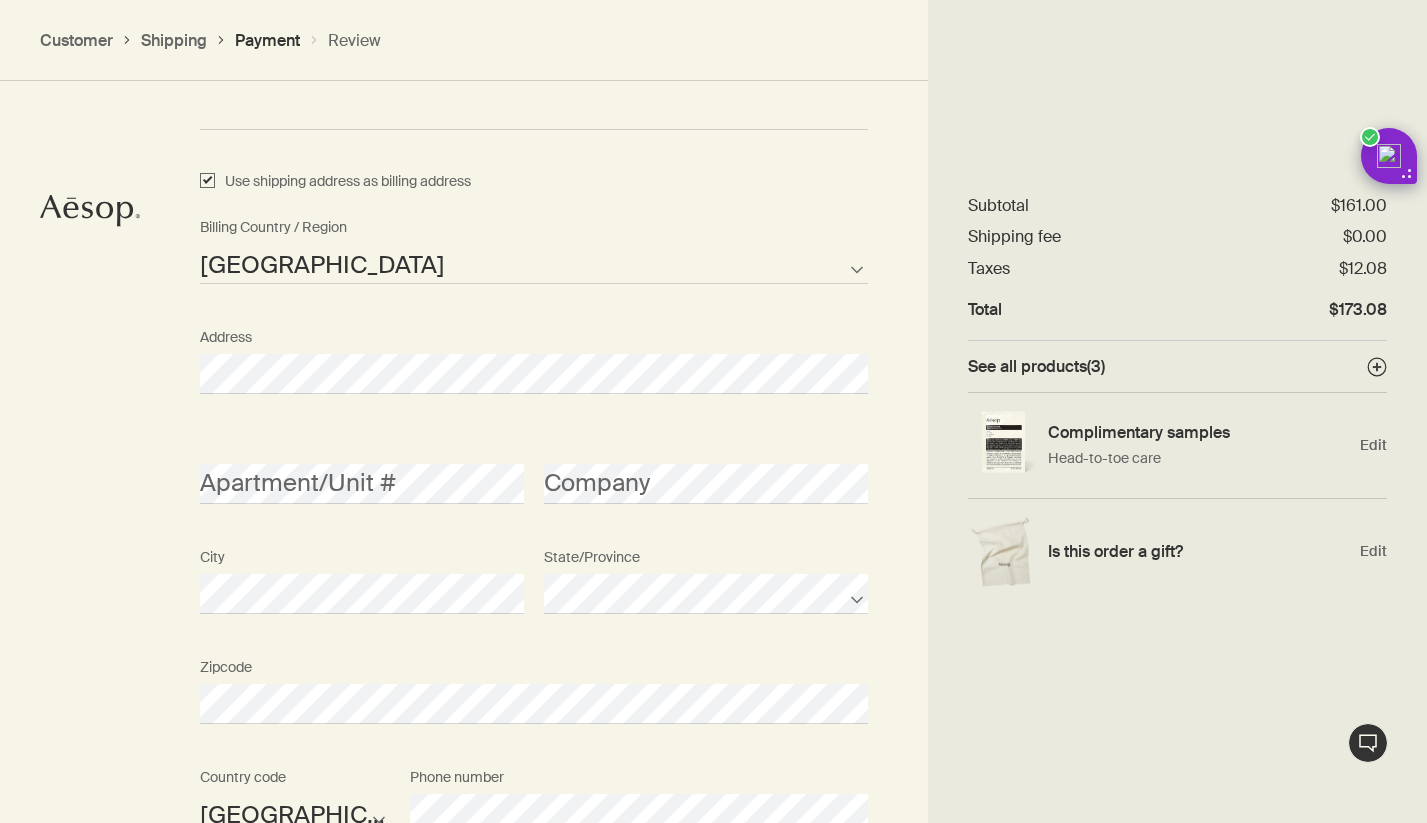checkbox on "true" 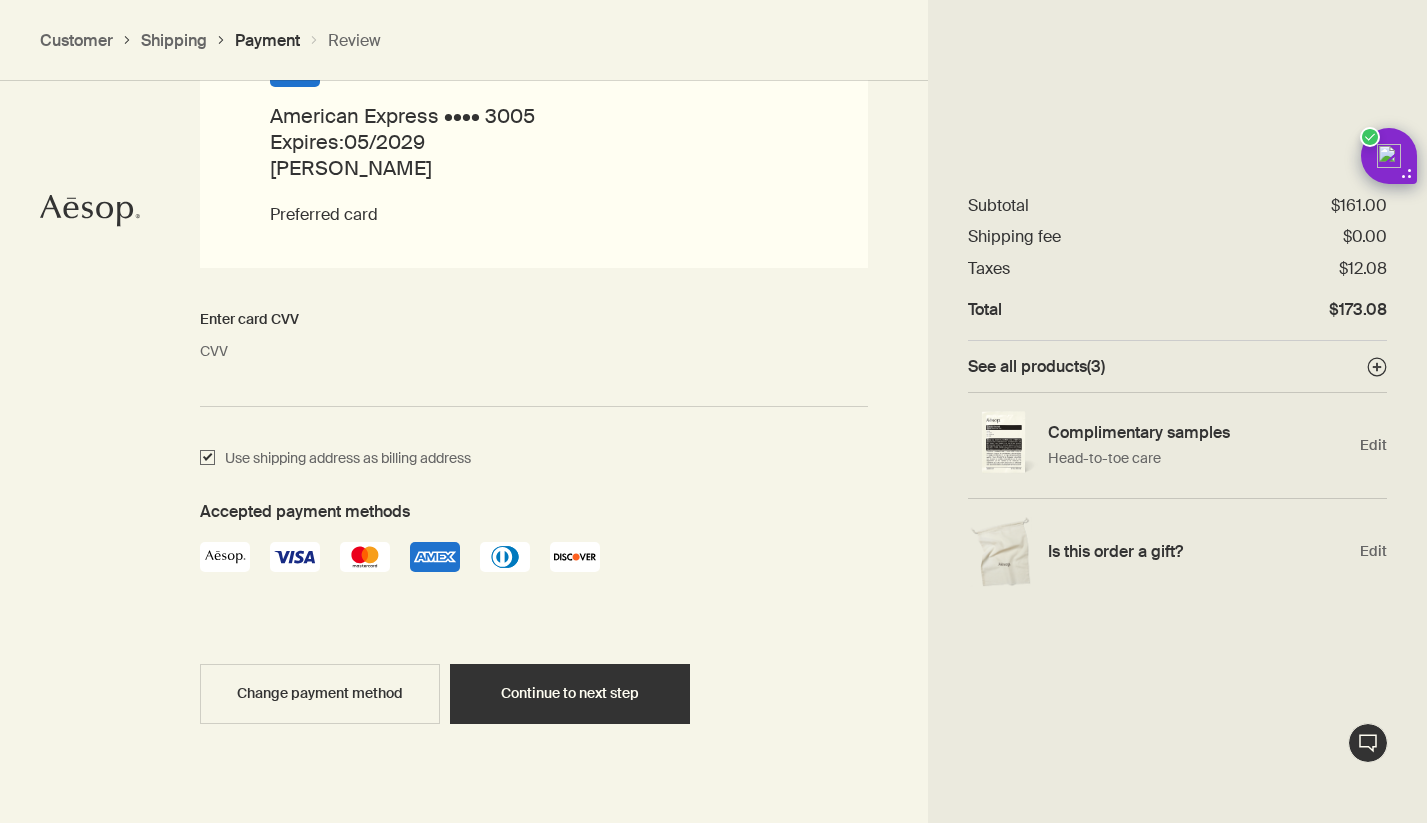 scroll, scrollTop: 1752, scrollLeft: 0, axis: vertical 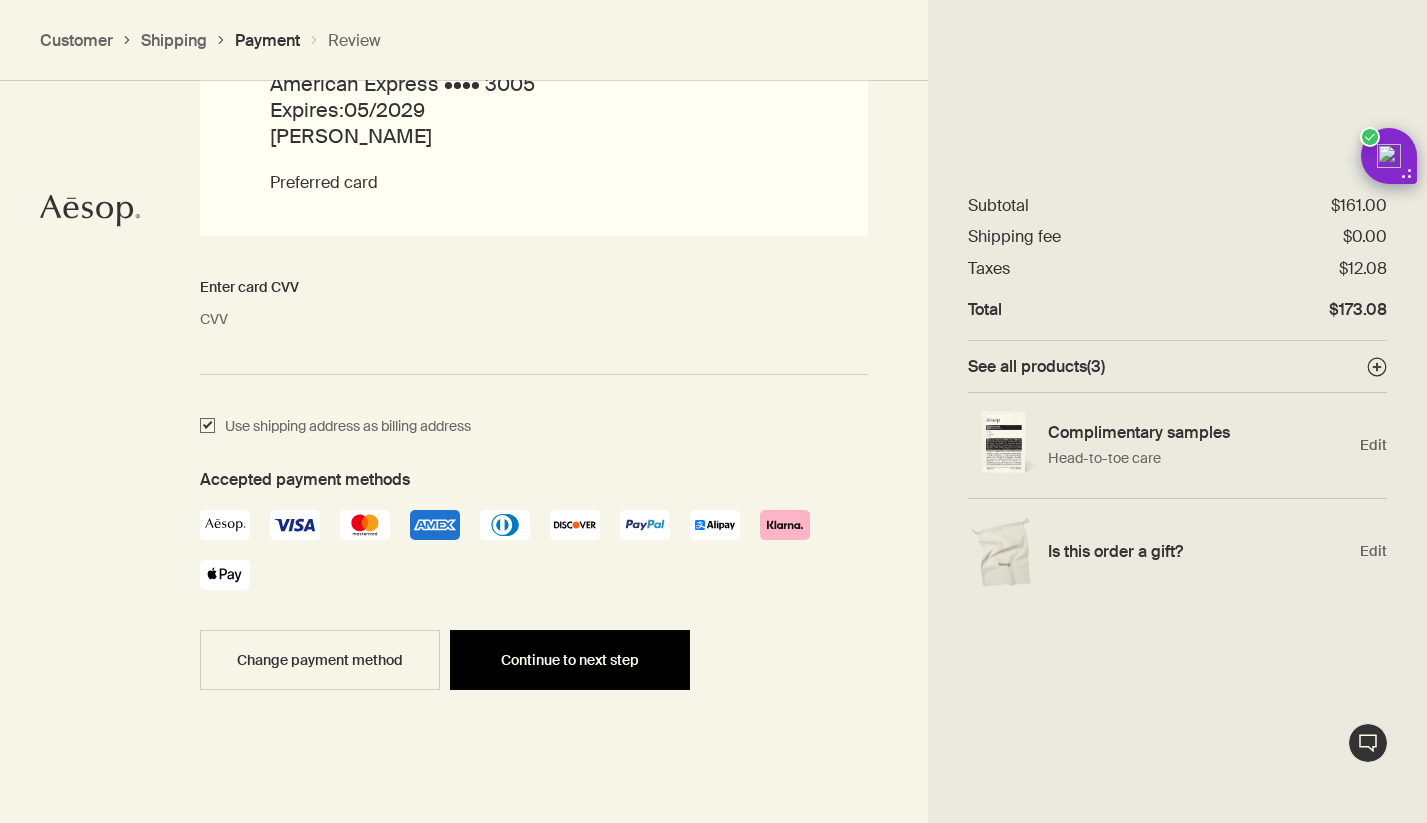 click on "Continue to next step" at bounding box center [570, 660] 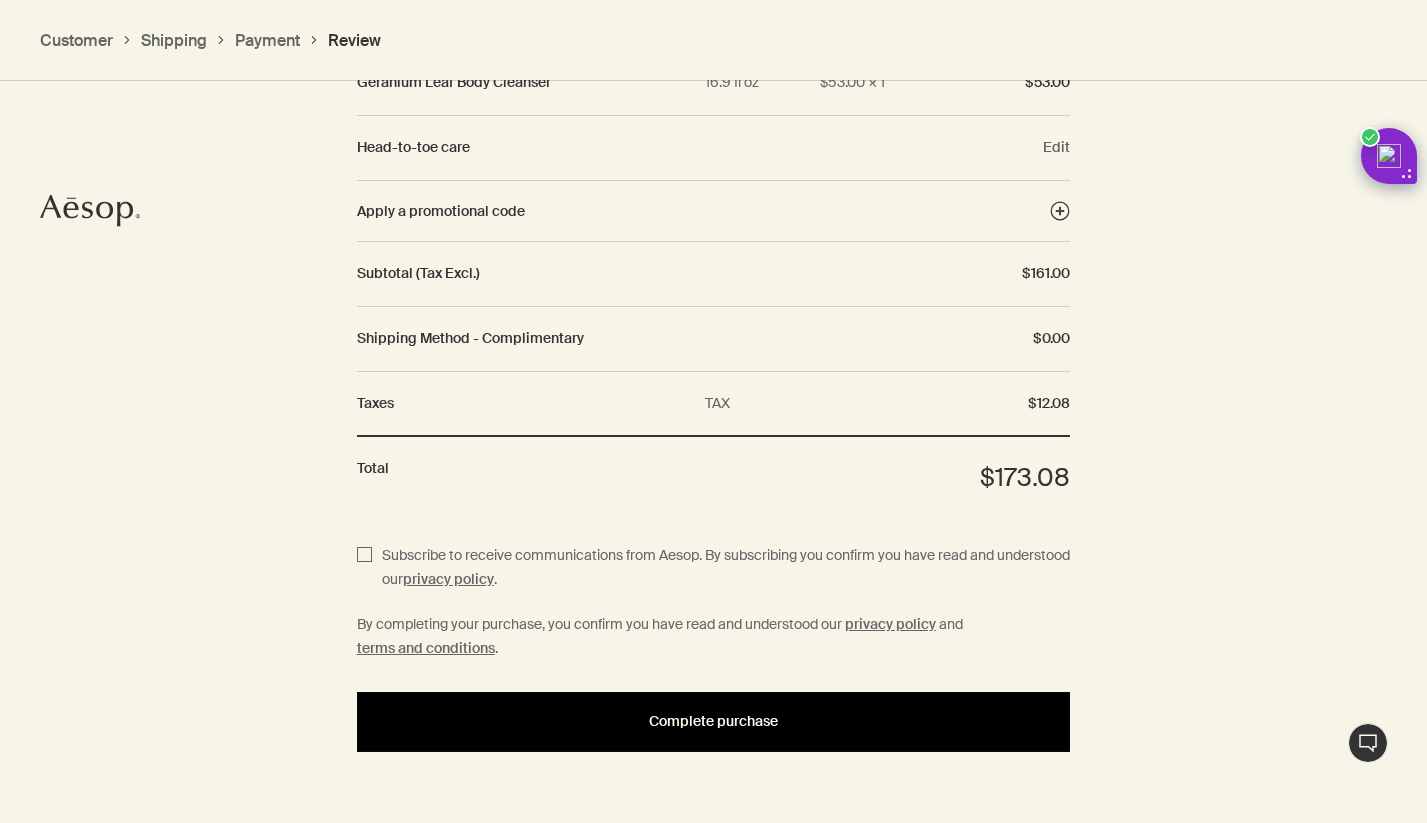 scroll, scrollTop: 2414, scrollLeft: 0, axis: vertical 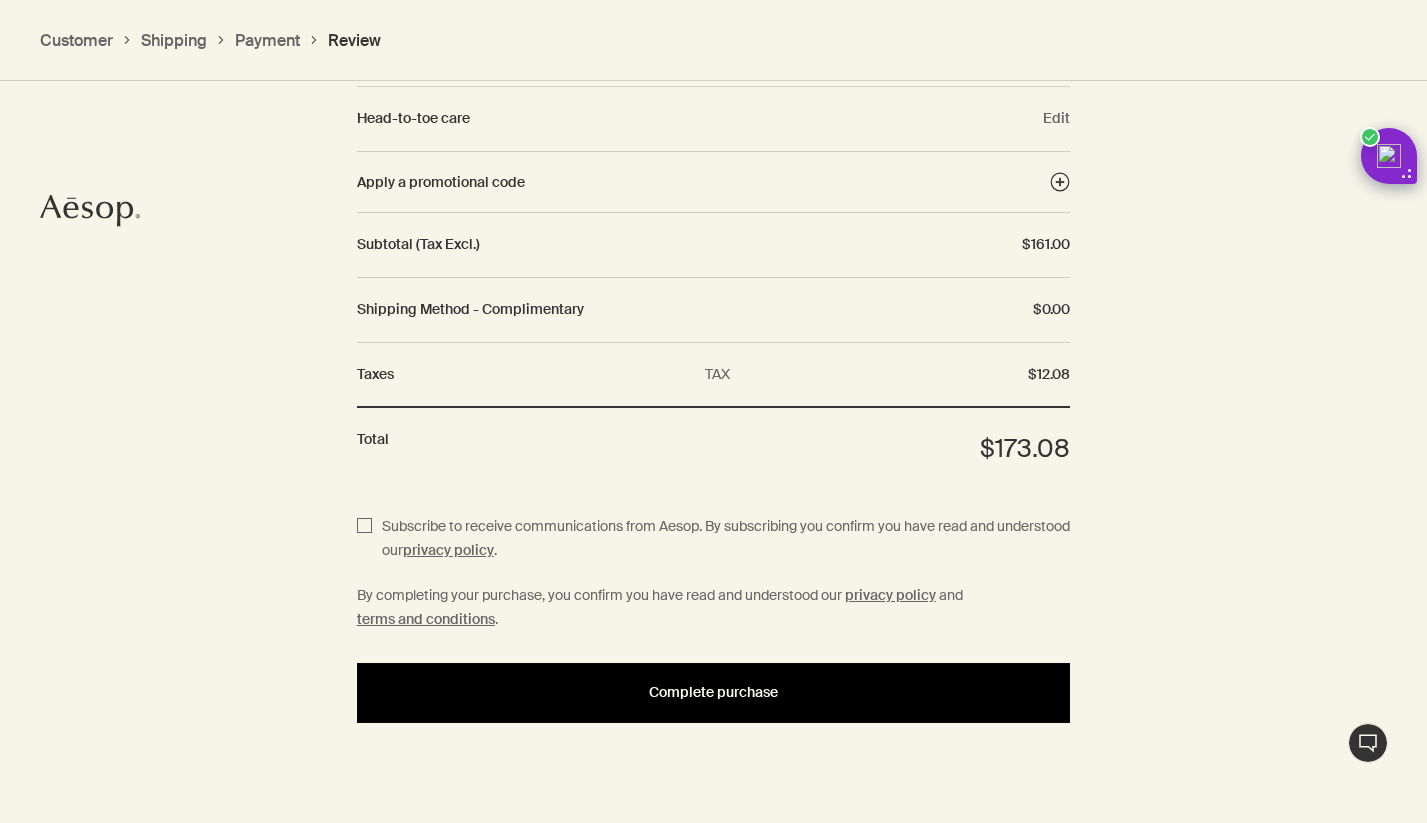 click on "Complete purchase" at bounding box center (713, 692) 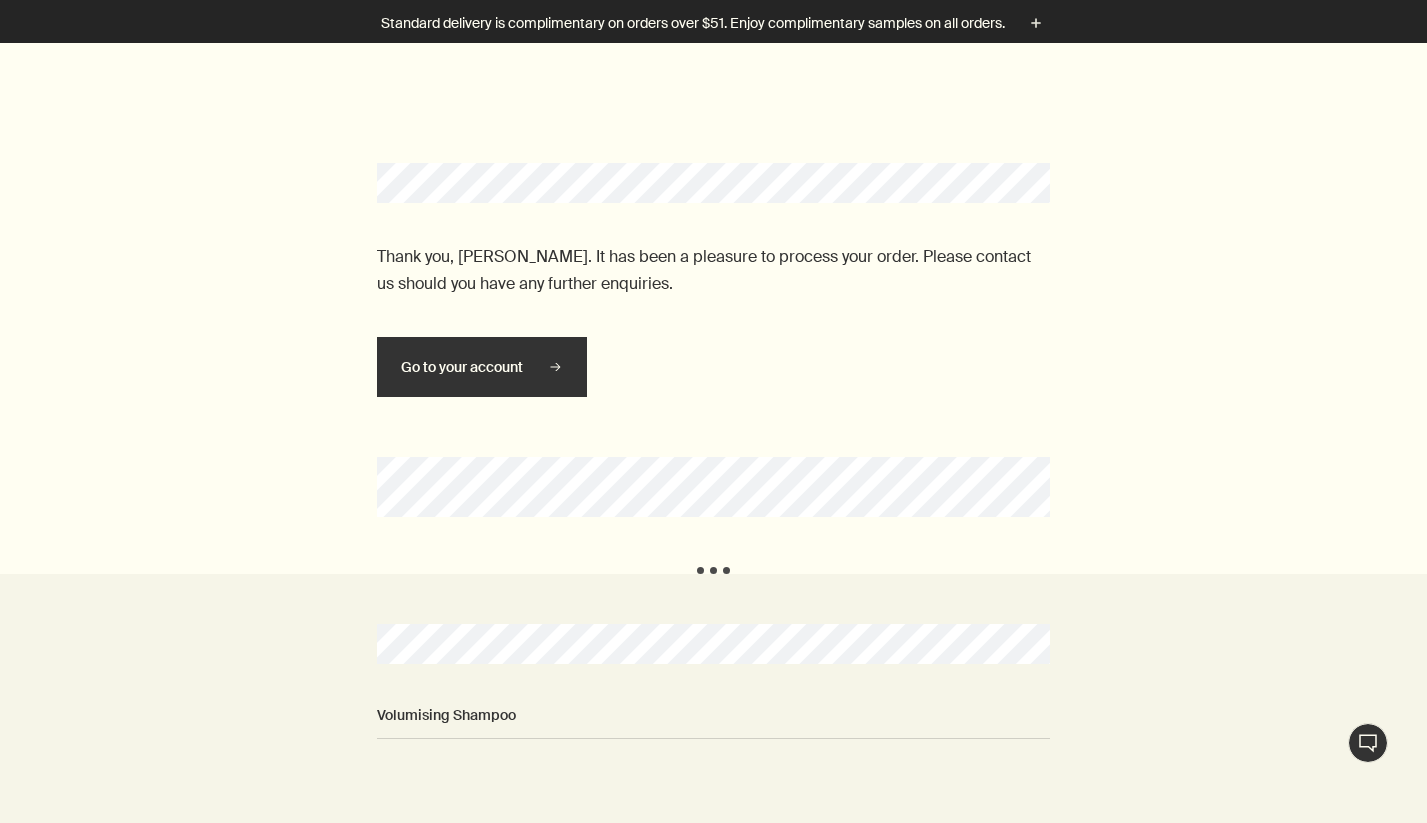 scroll, scrollTop: 0, scrollLeft: 0, axis: both 